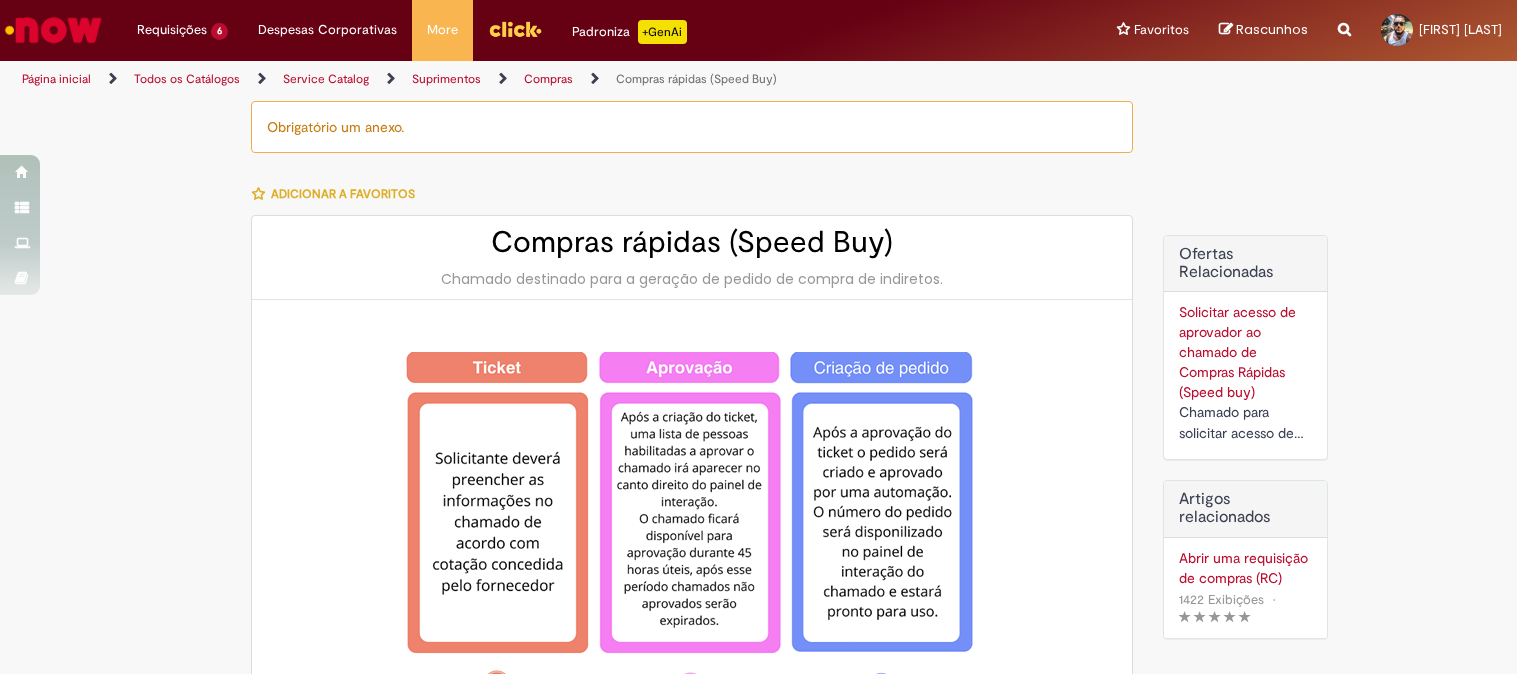 type on "**********" 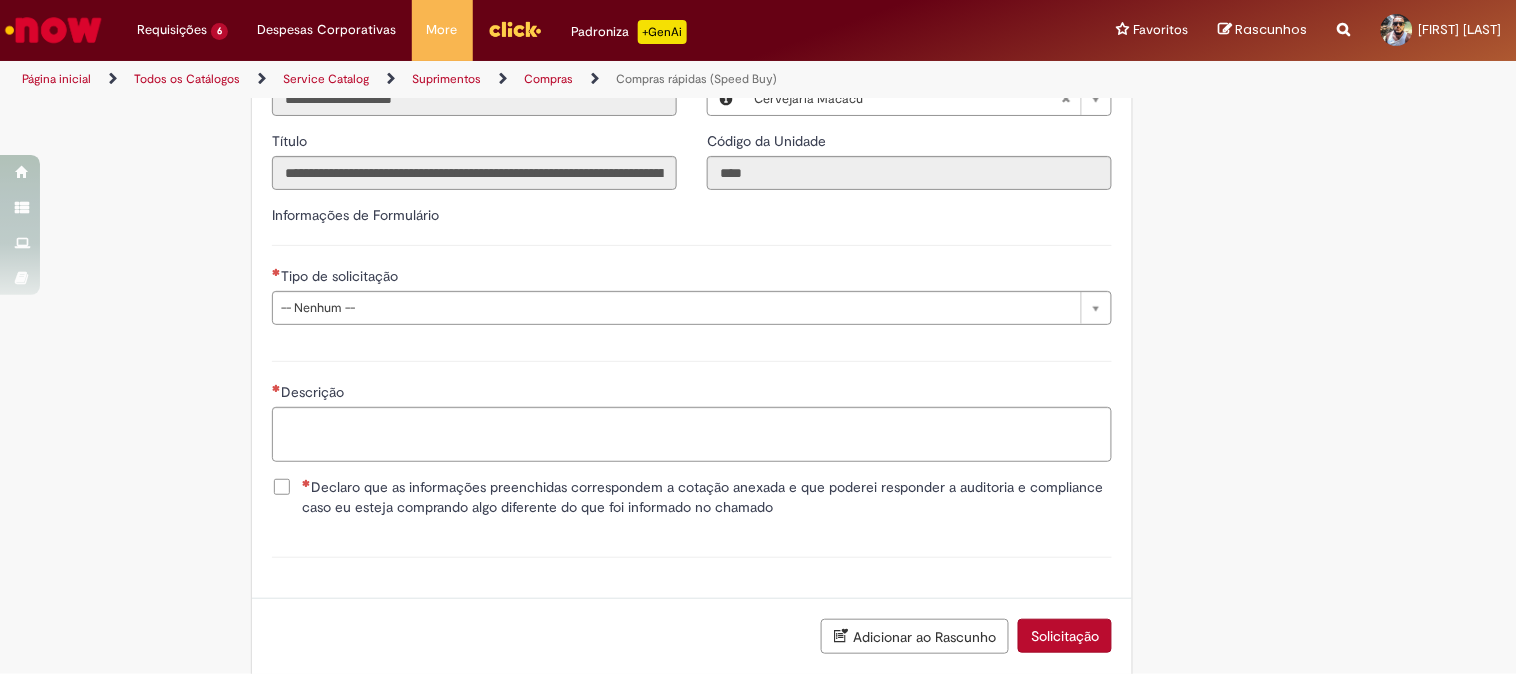 scroll, scrollTop: 2444, scrollLeft: 0, axis: vertical 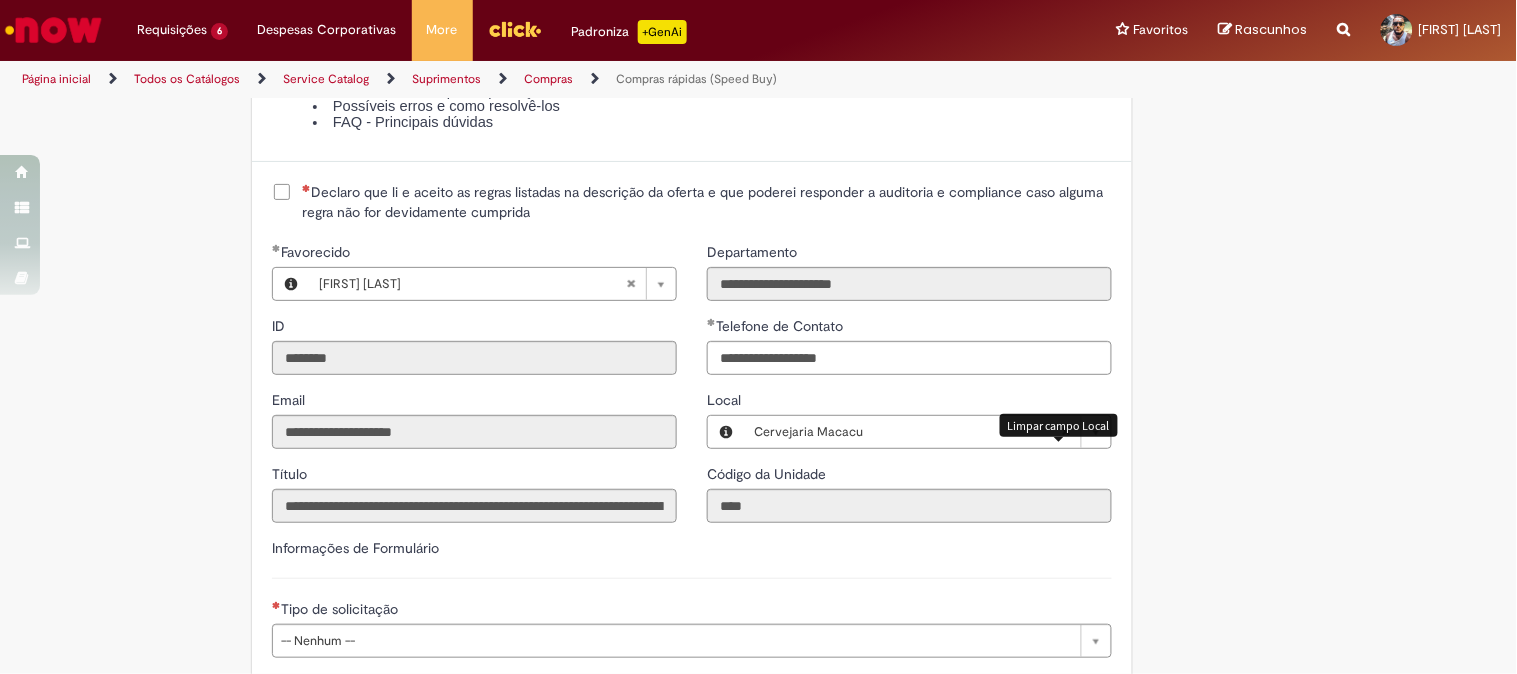 click at bounding box center (1066, 432) 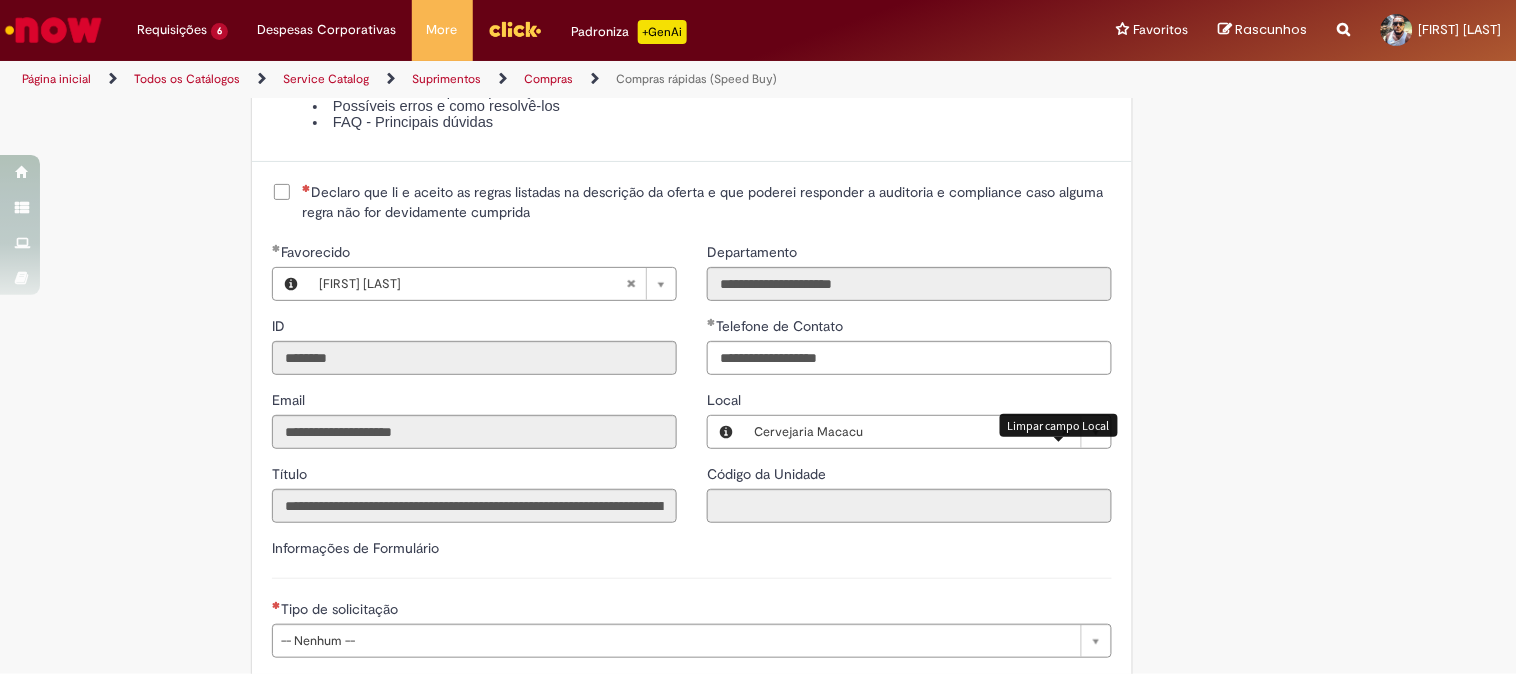 scroll, scrollTop: 0, scrollLeft: 0, axis: both 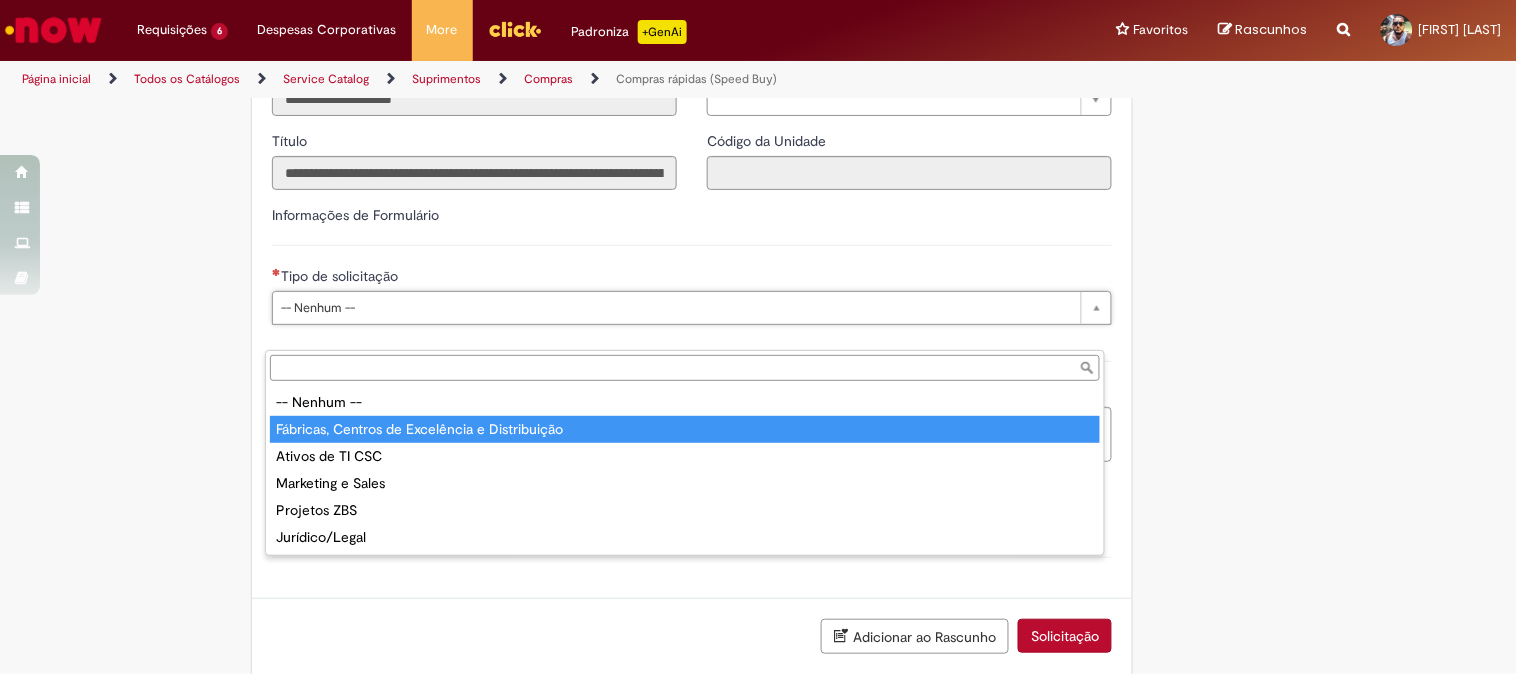 type on "**********" 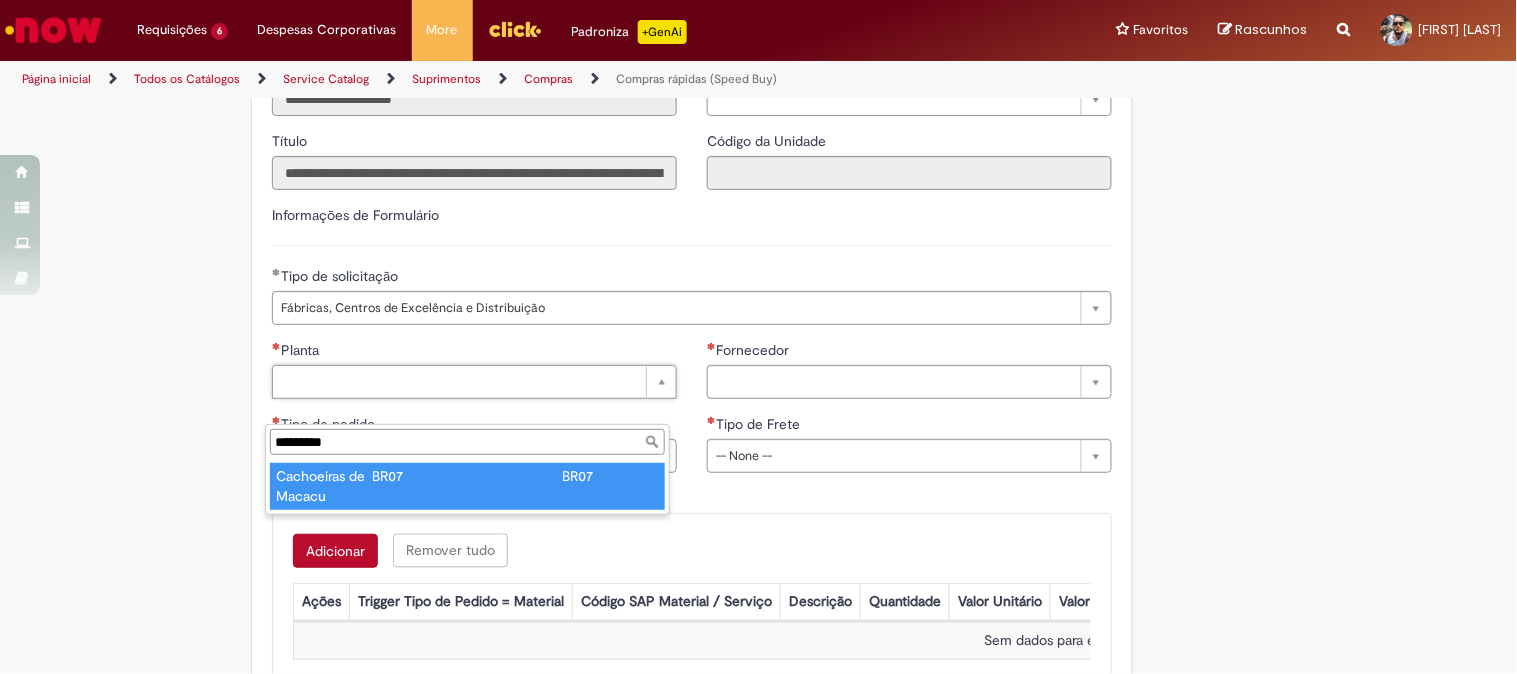 type on "*********" 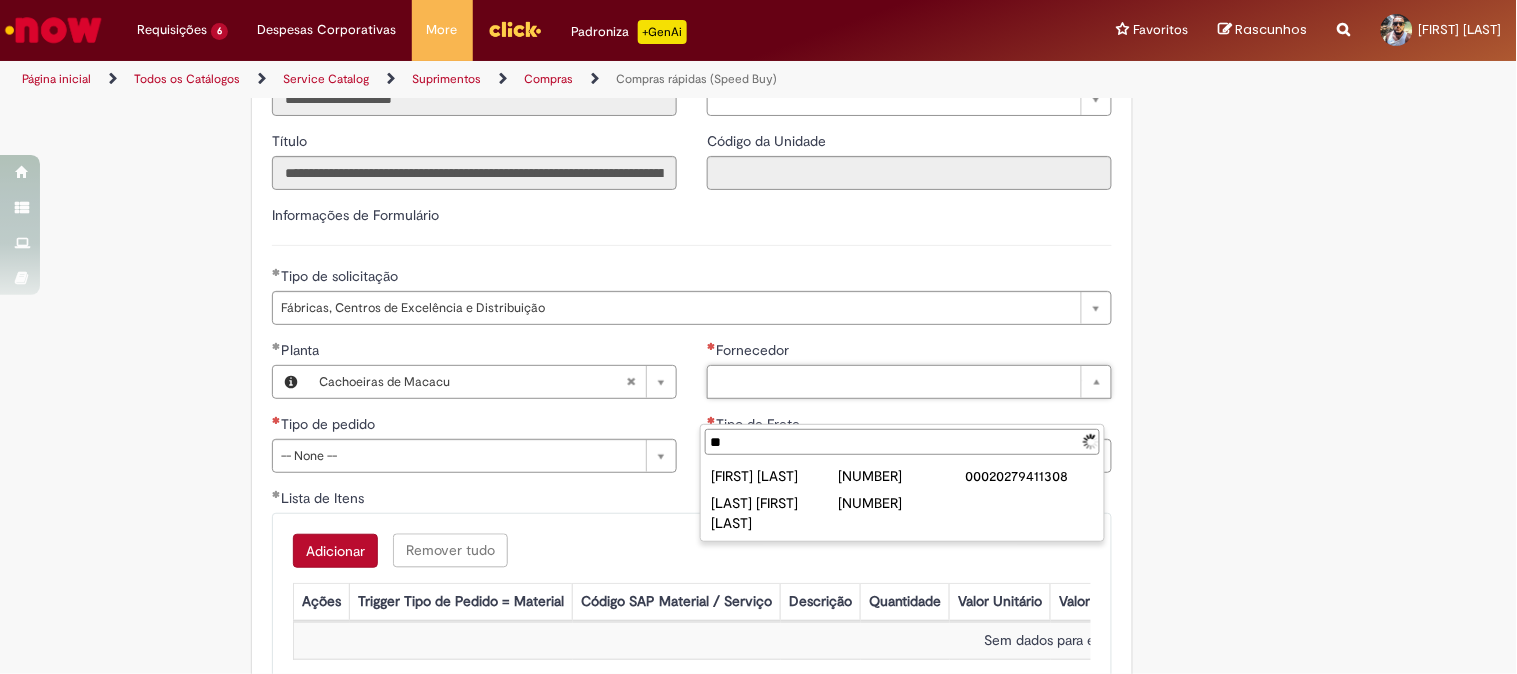 type on "*" 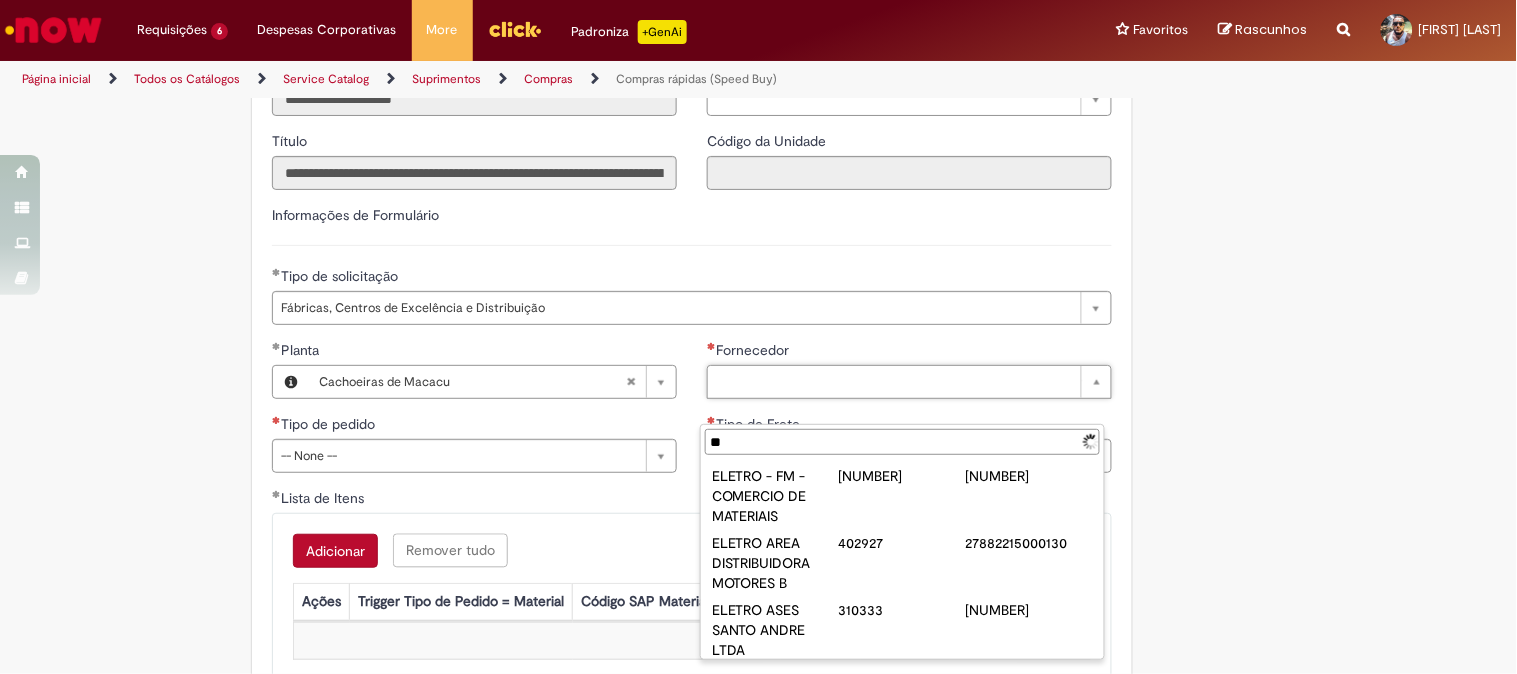 type on "*" 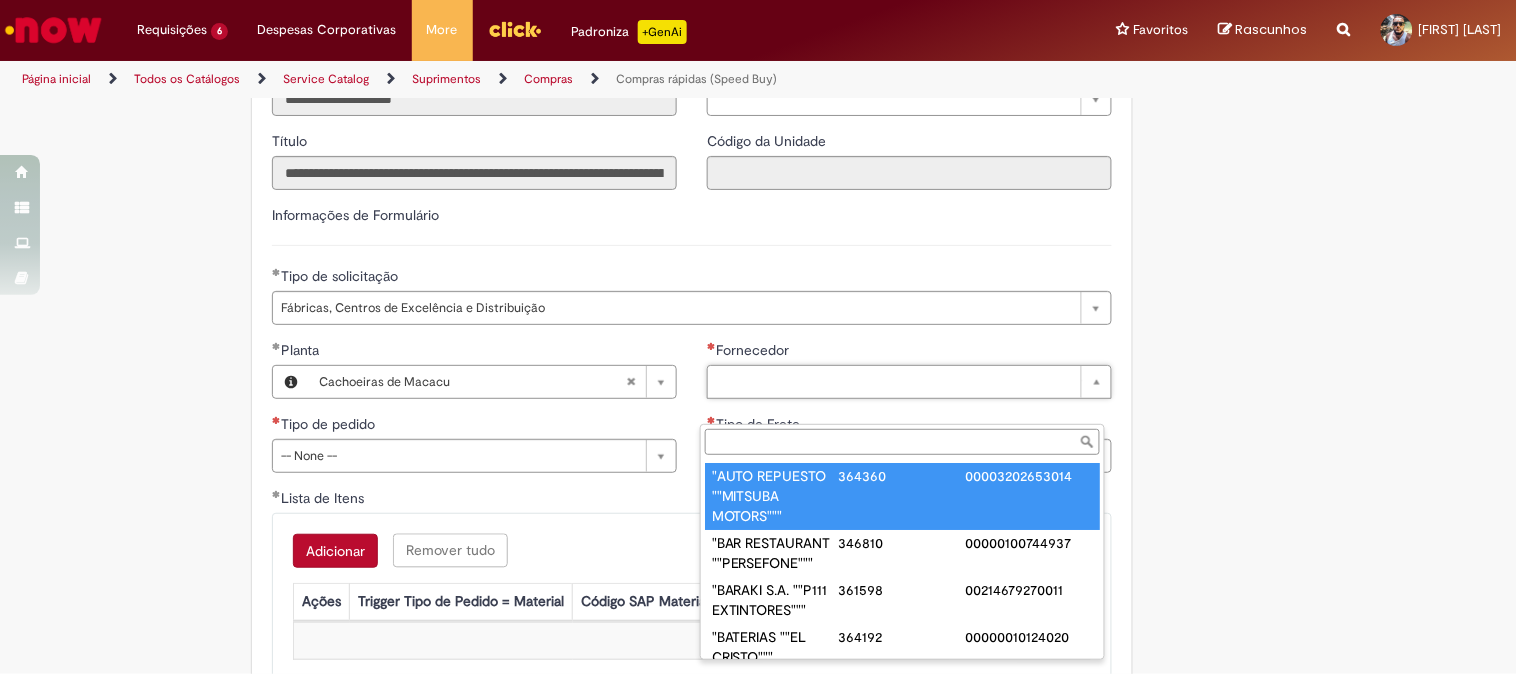 scroll, scrollTop: 7, scrollLeft: 0, axis: vertical 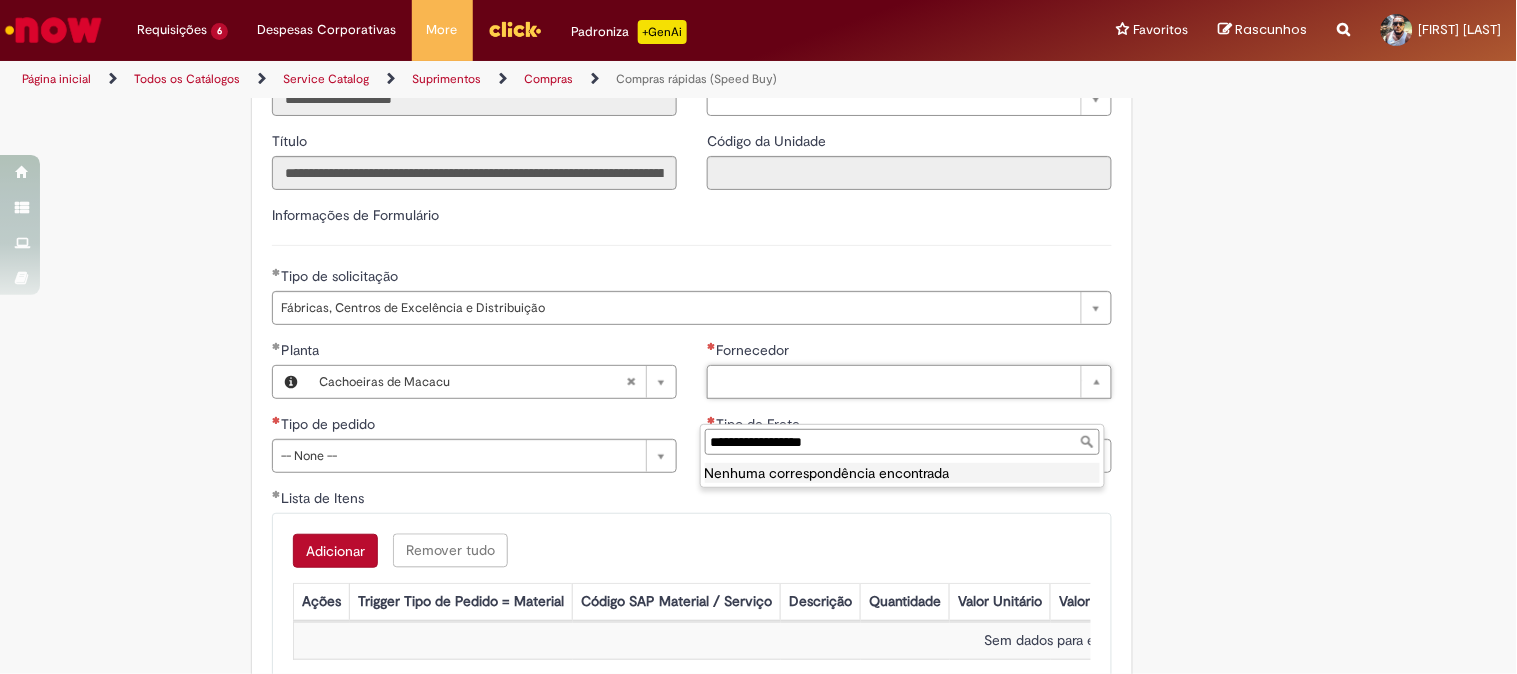 click on "**********" at bounding box center (902, 442) 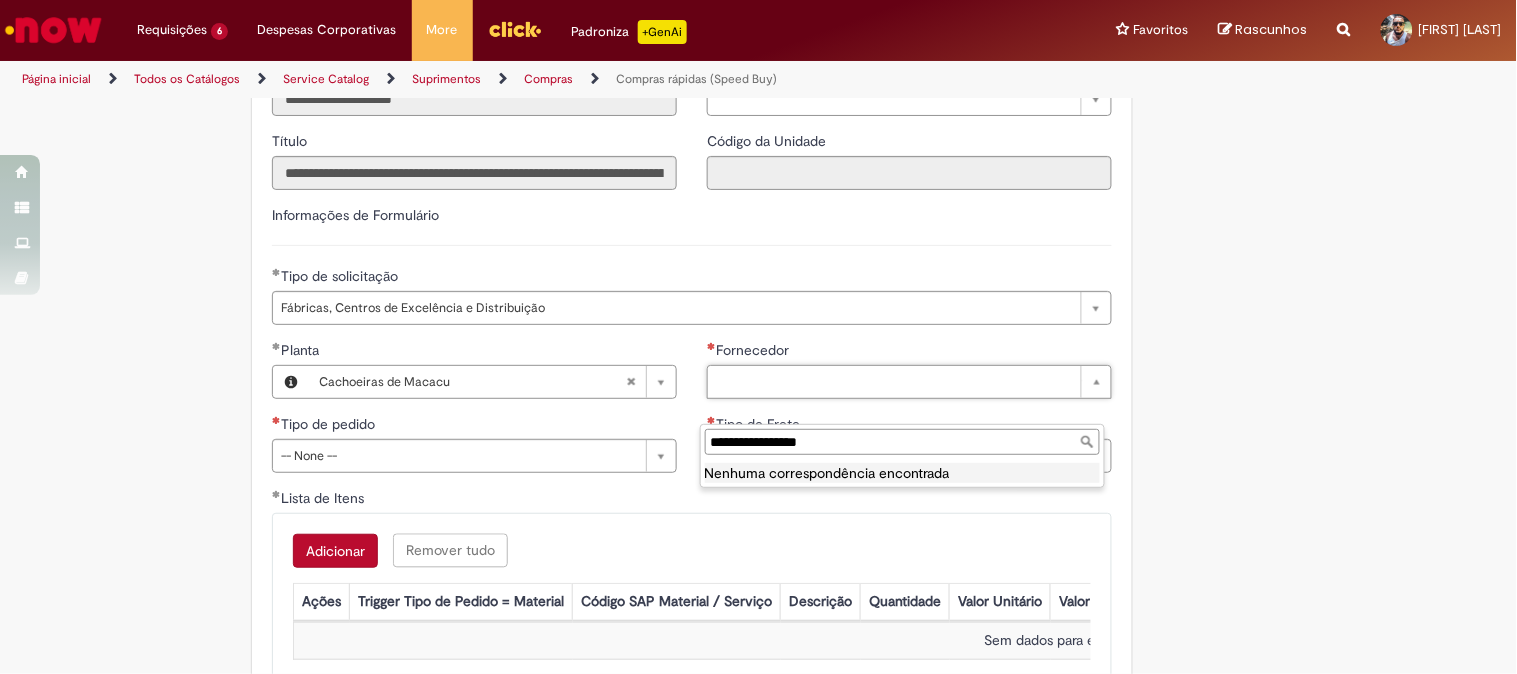 click on "**********" at bounding box center [902, 442] 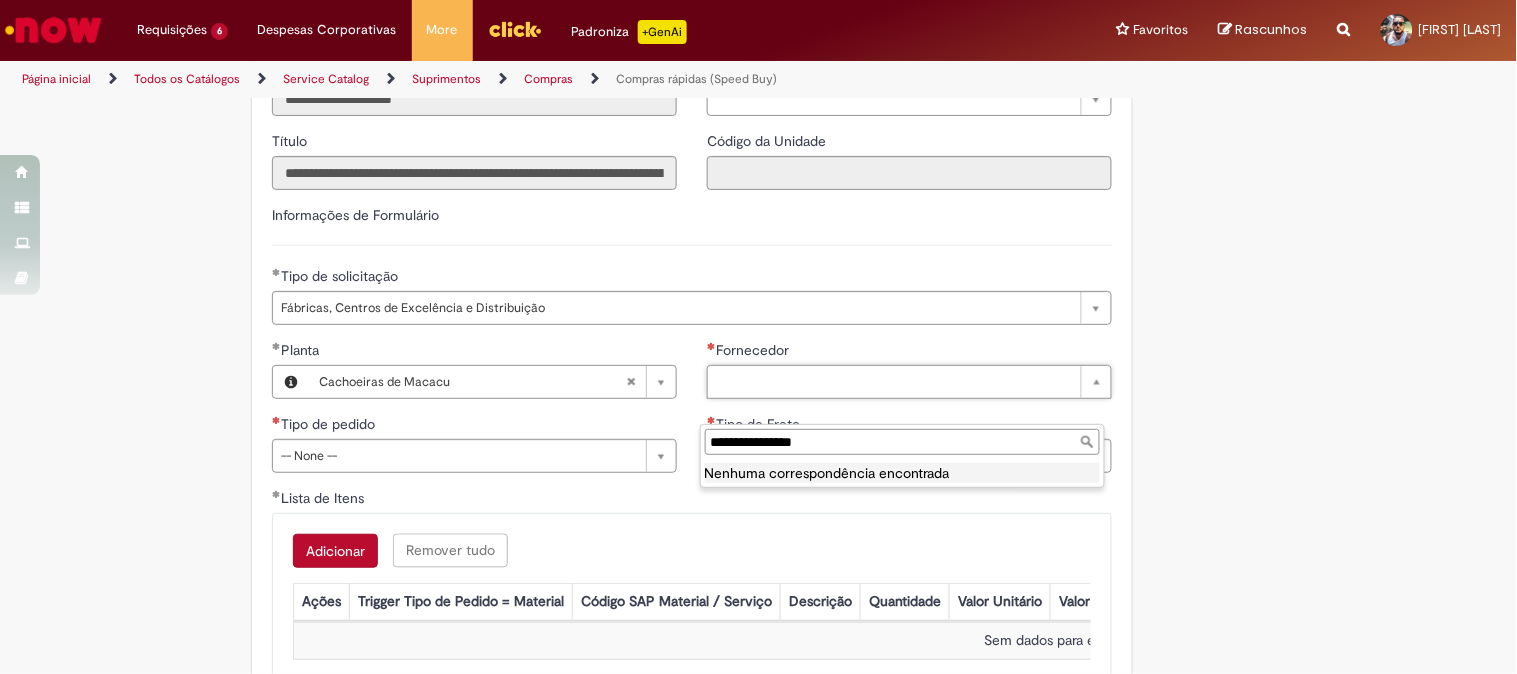 click on "**********" at bounding box center (902, 442) 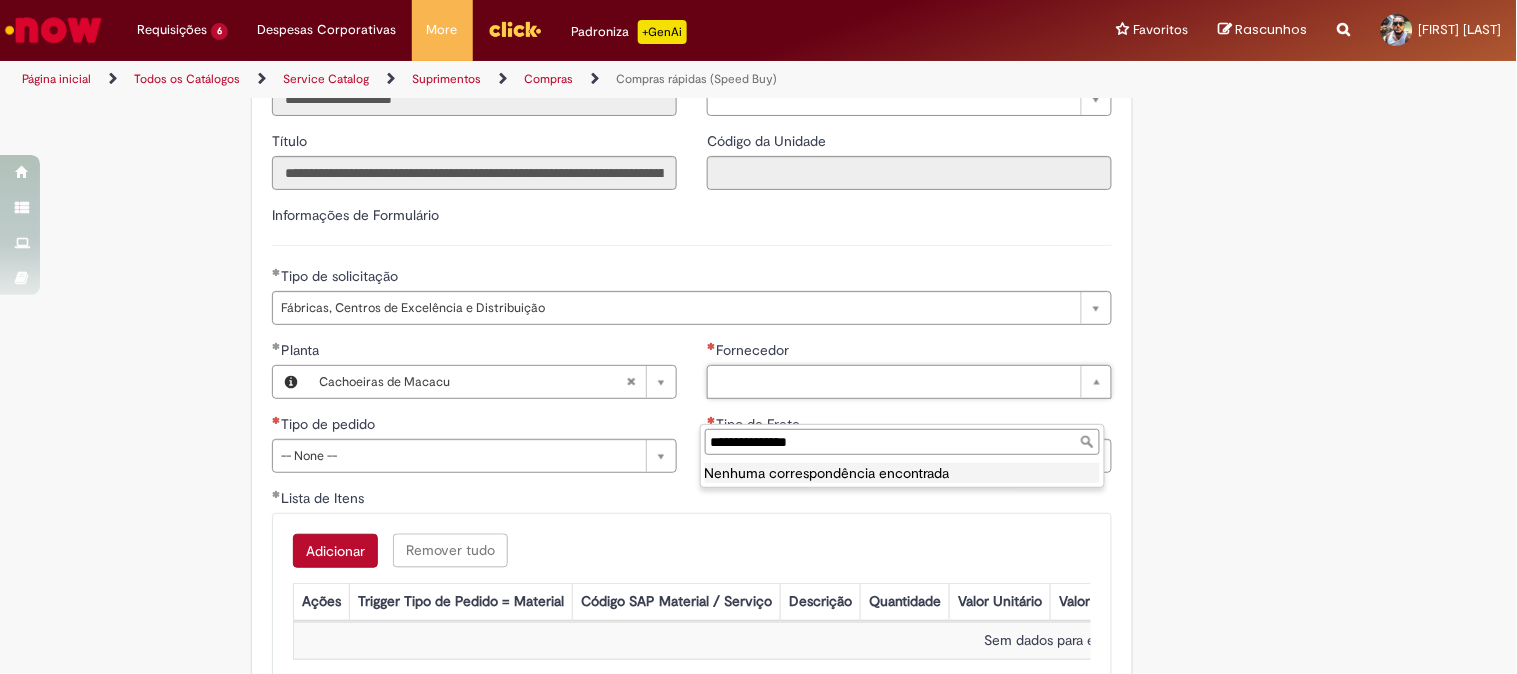 click on "**********" at bounding box center [902, 442] 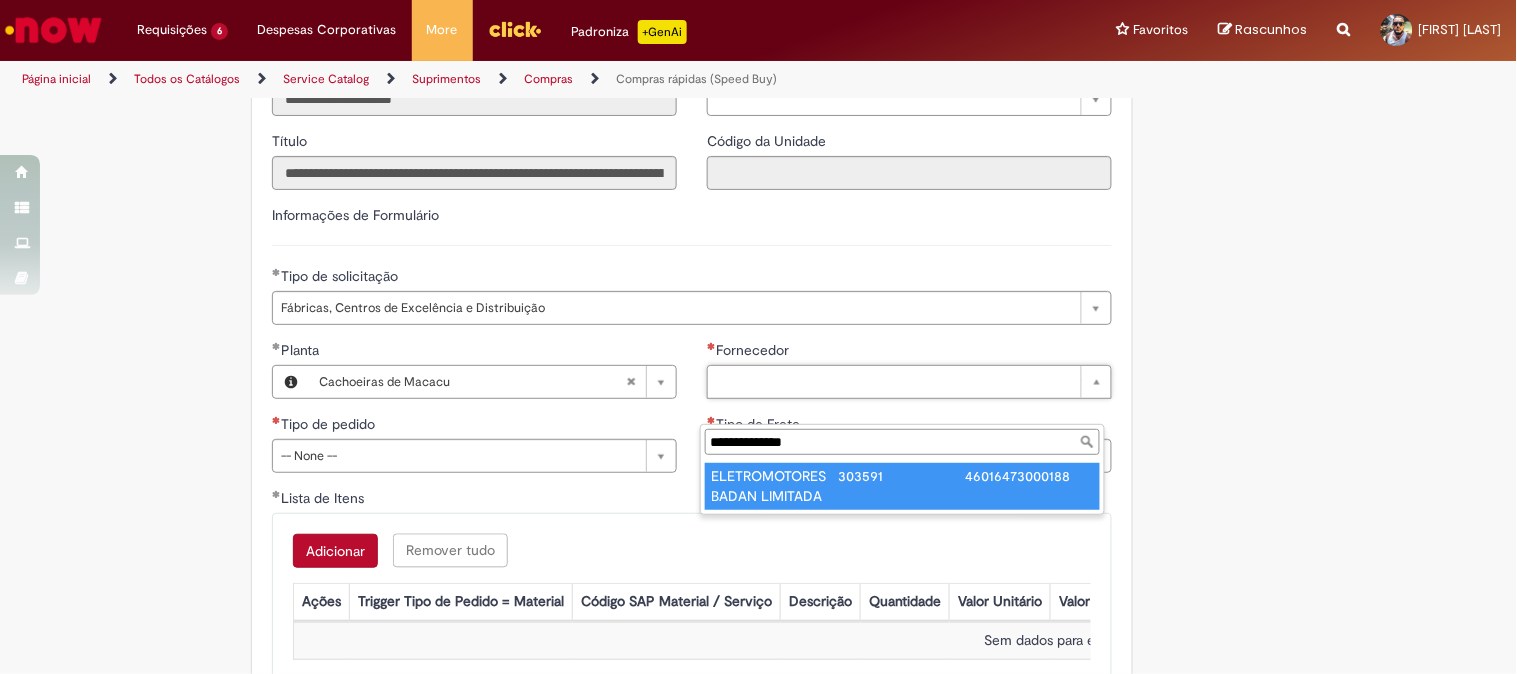 type on "**********" 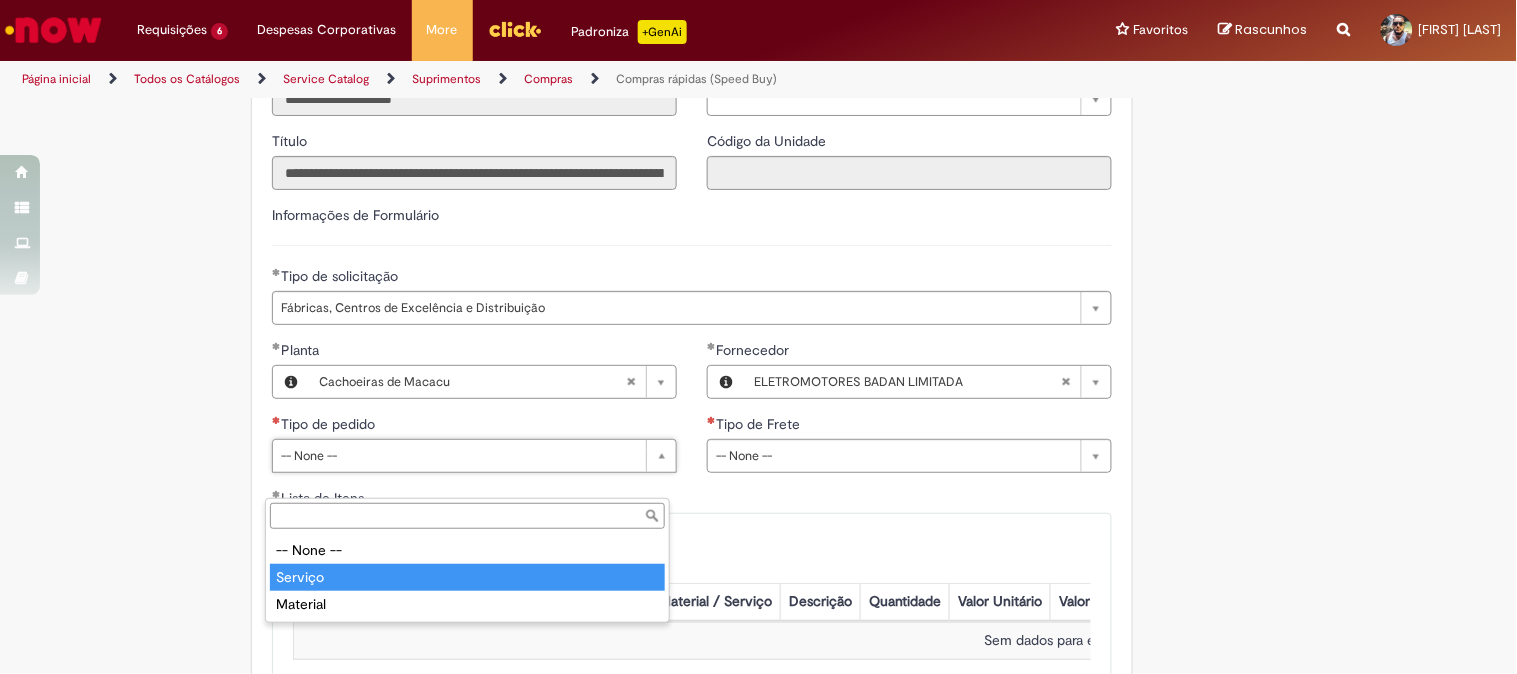 type on "*******" 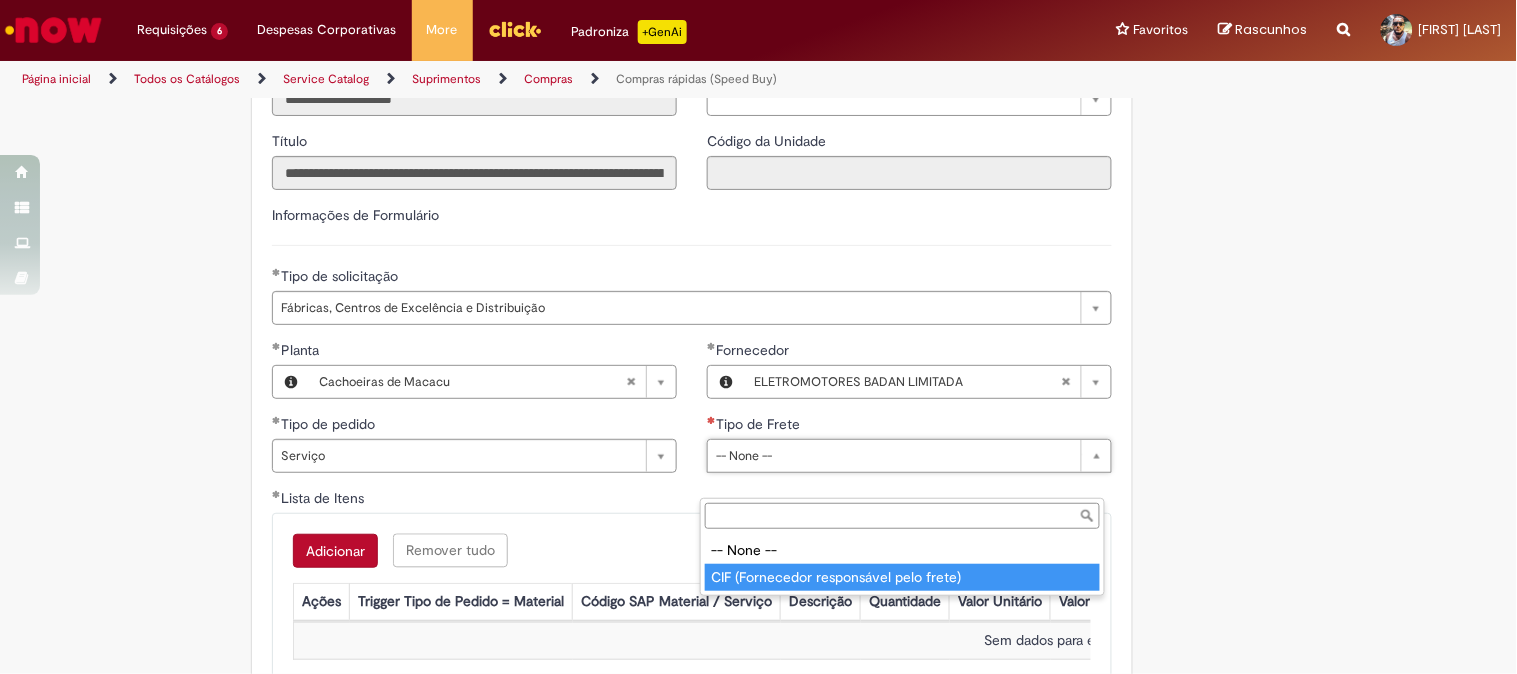type on "**********" 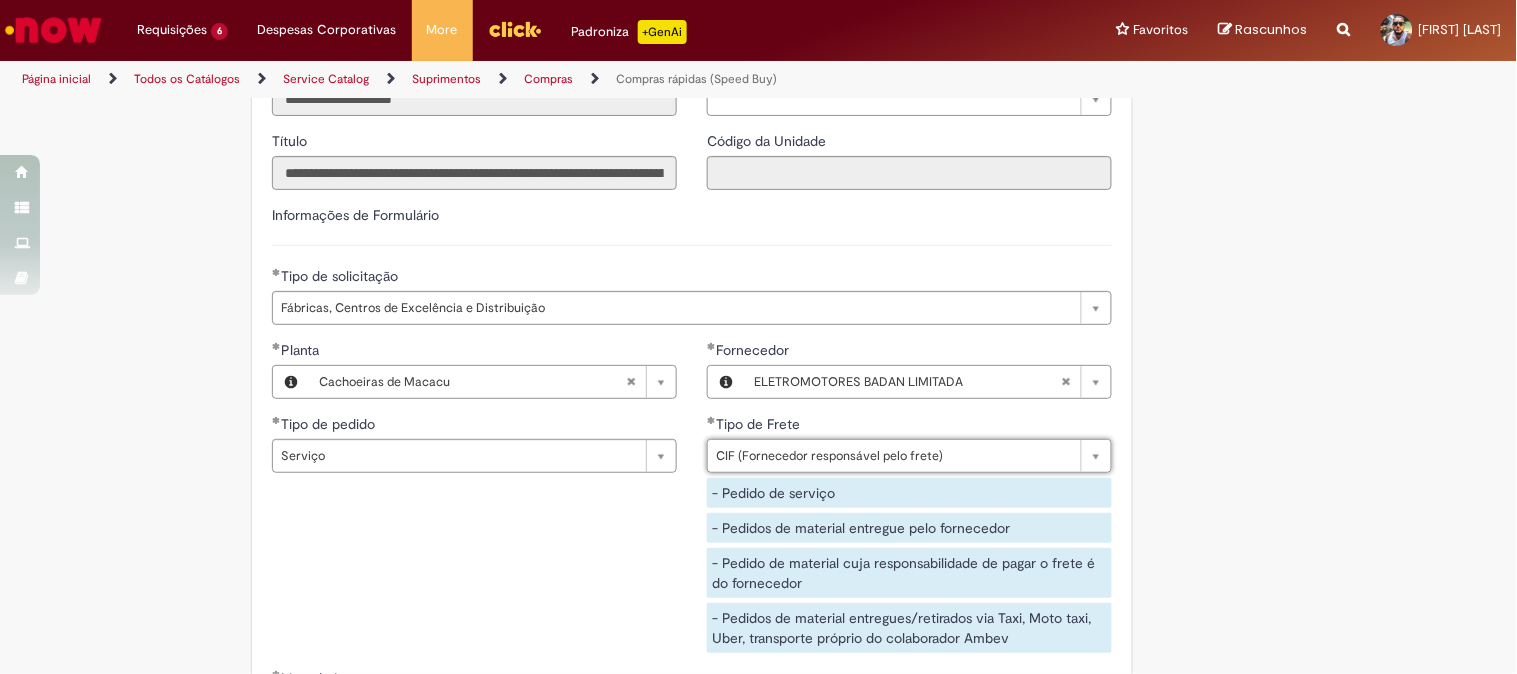 scroll, scrollTop: 3000, scrollLeft: 0, axis: vertical 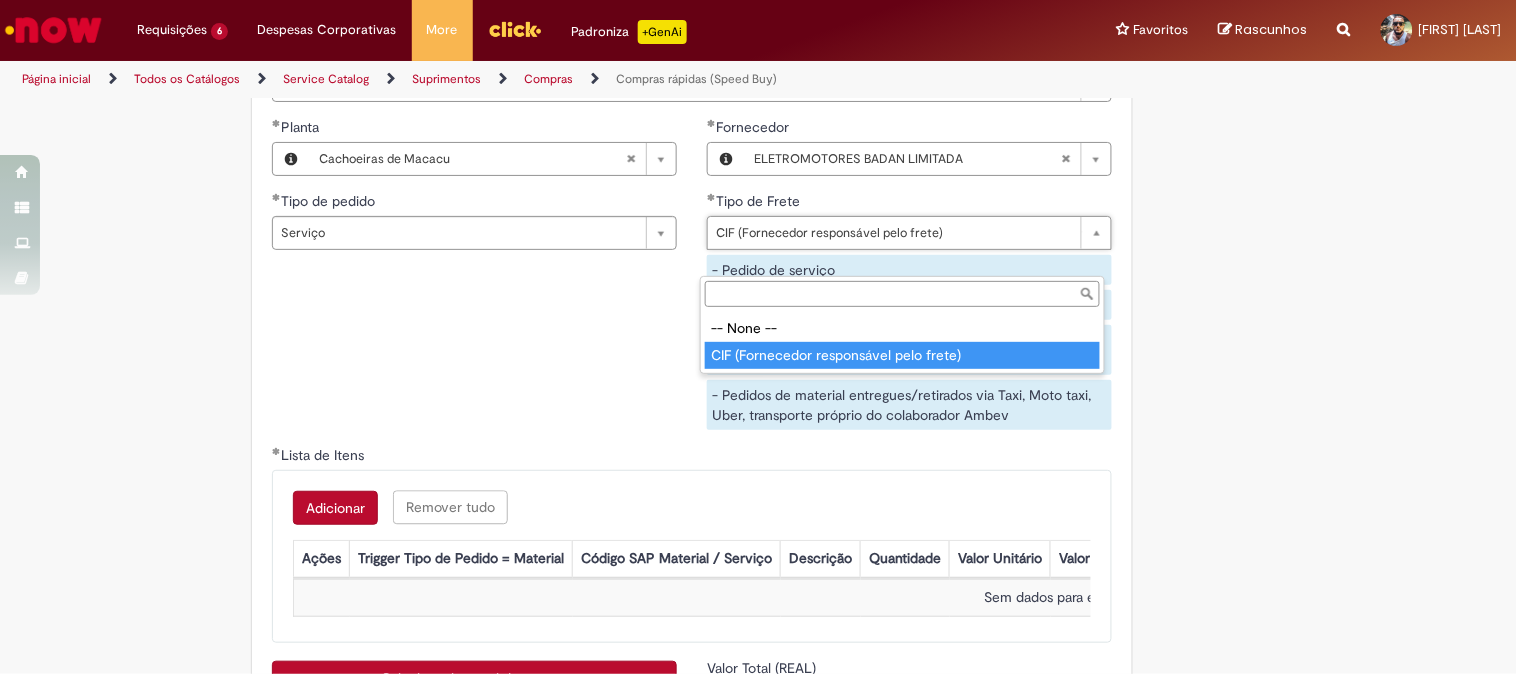 type on "**********" 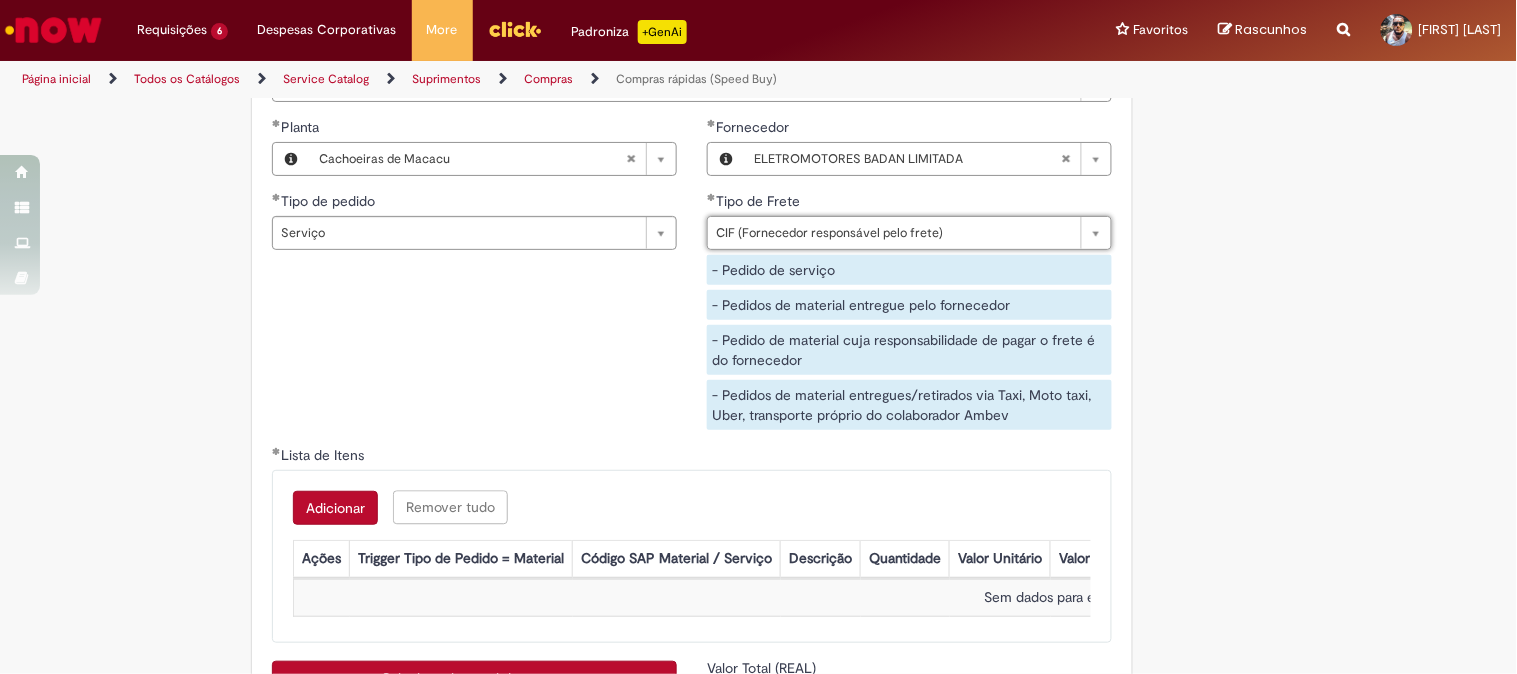 scroll, scrollTop: 3111, scrollLeft: 0, axis: vertical 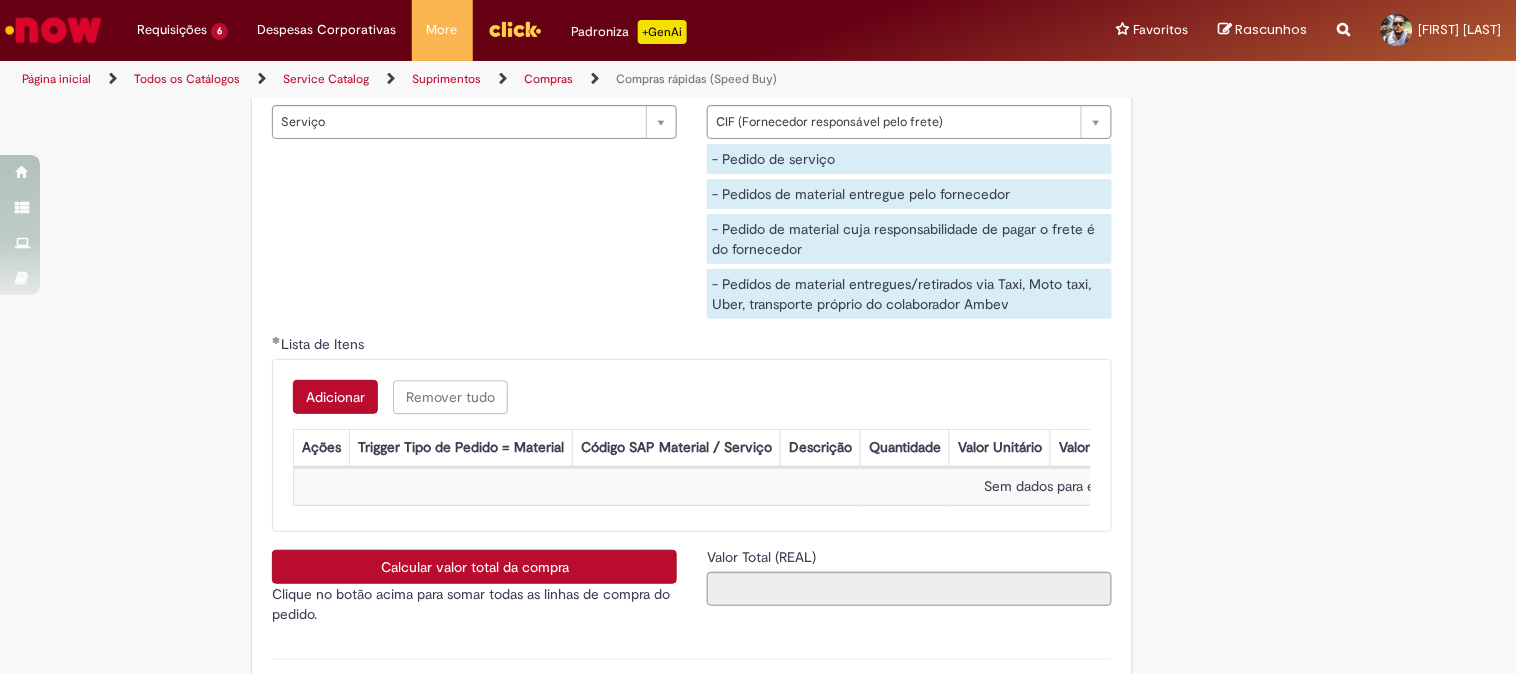 click on "Adicionar" at bounding box center [335, 397] 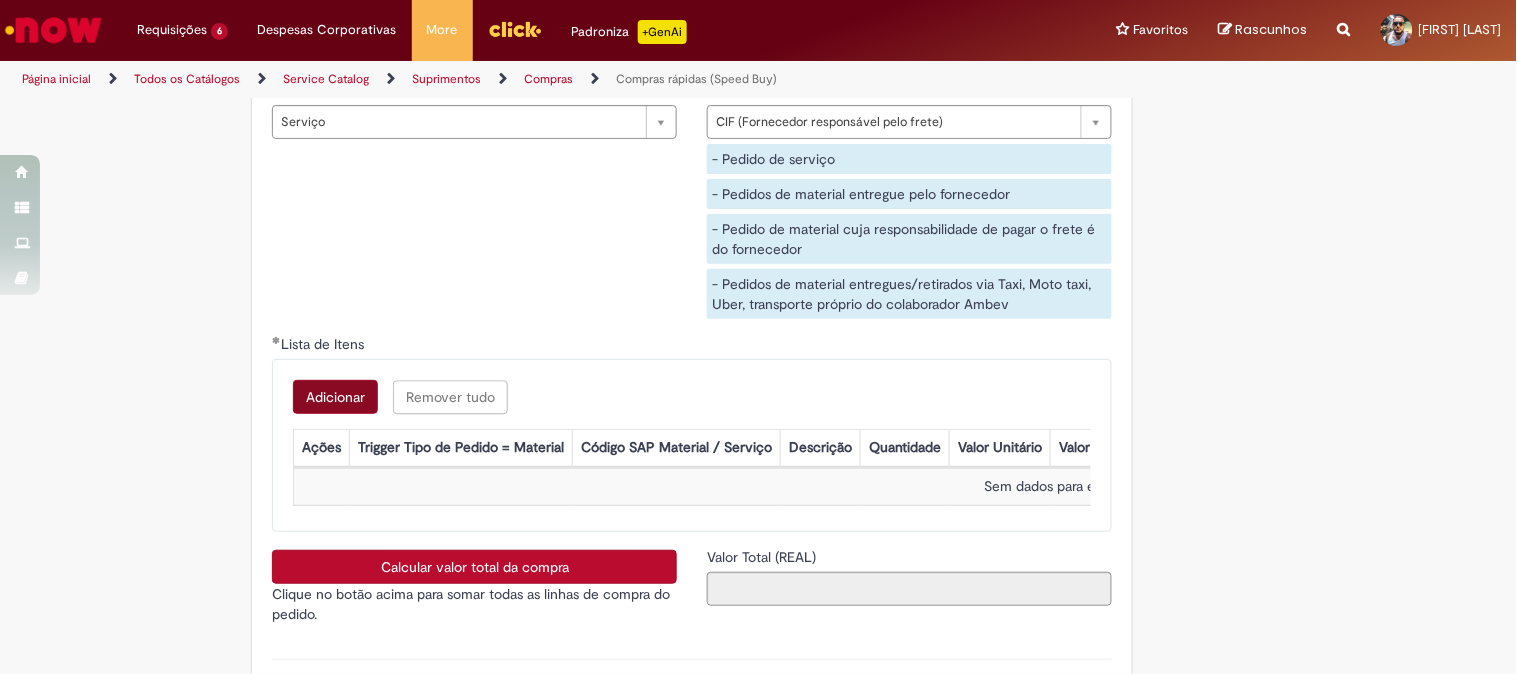 scroll, scrollTop: 0, scrollLeft: 0, axis: both 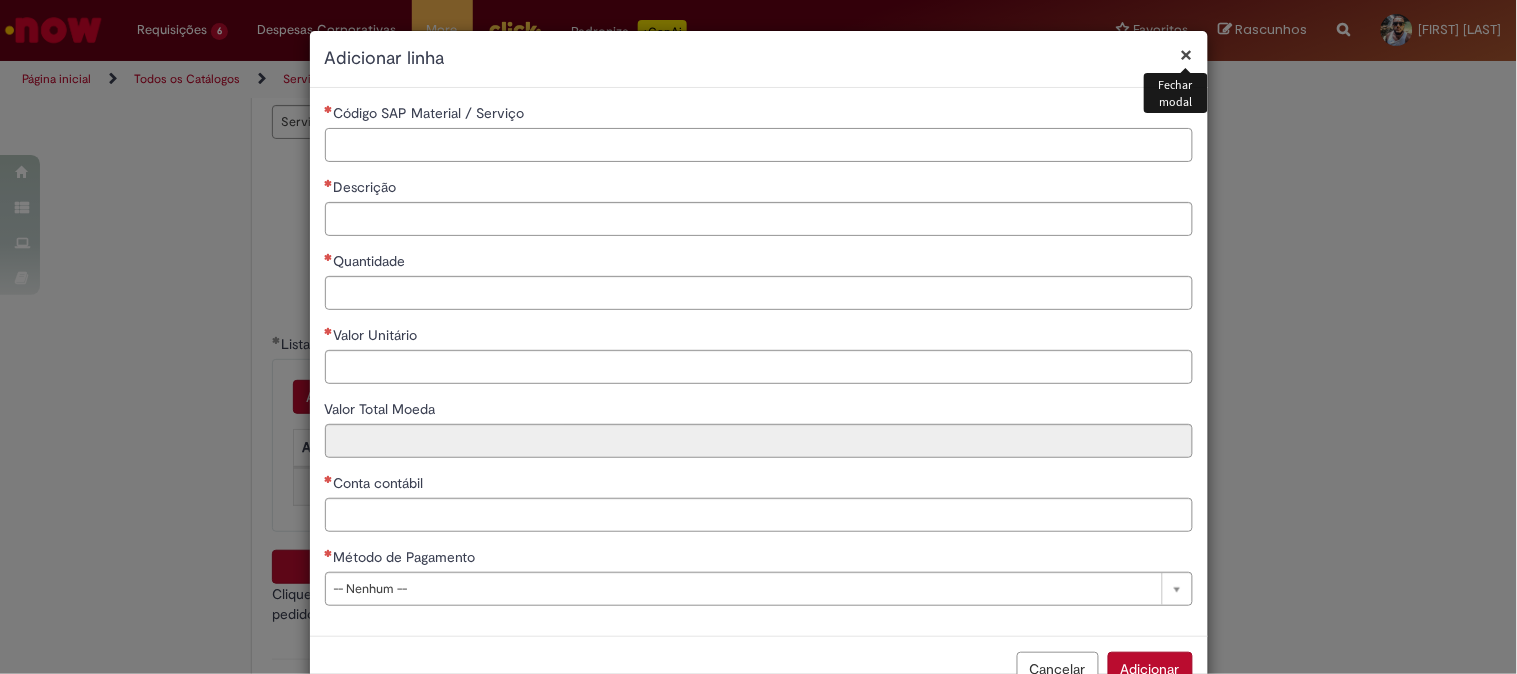 click on "Código SAP Material / Serviço" at bounding box center [759, 145] 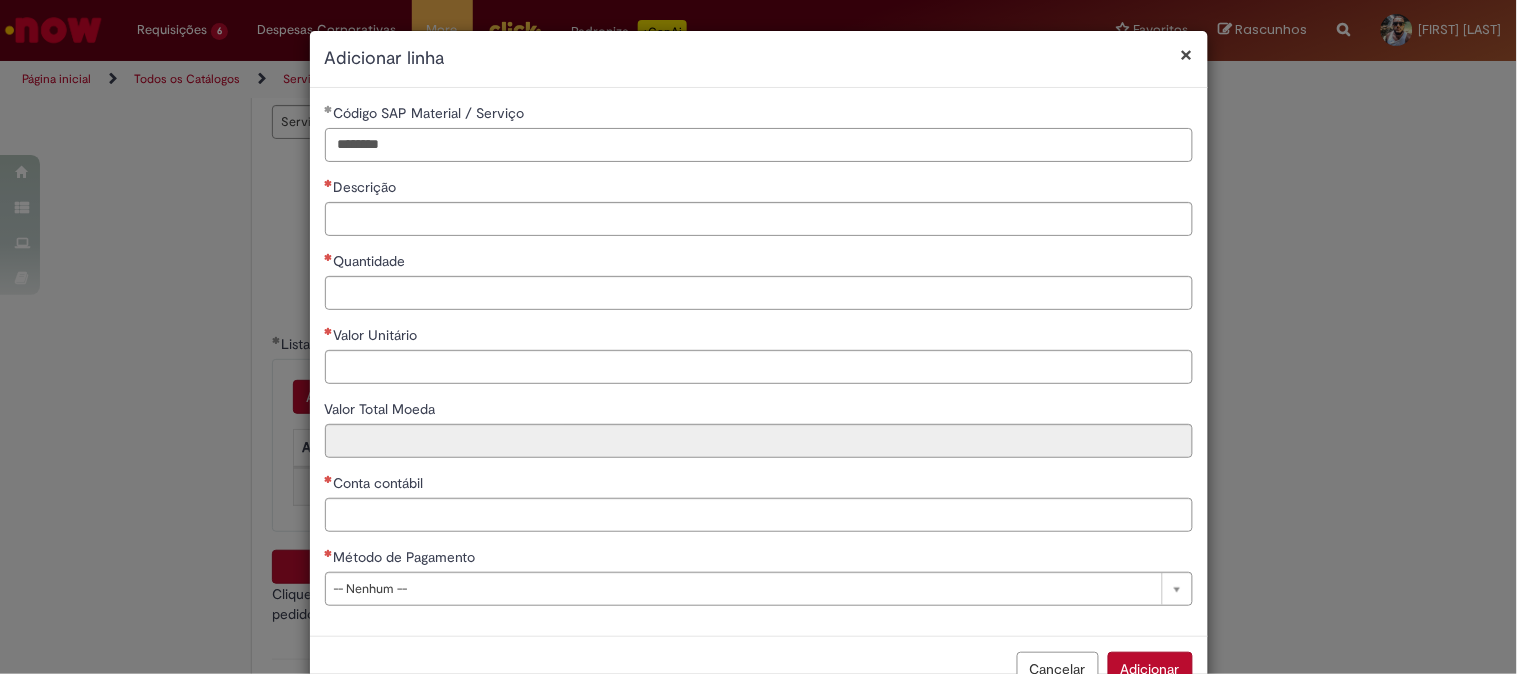 type on "********" 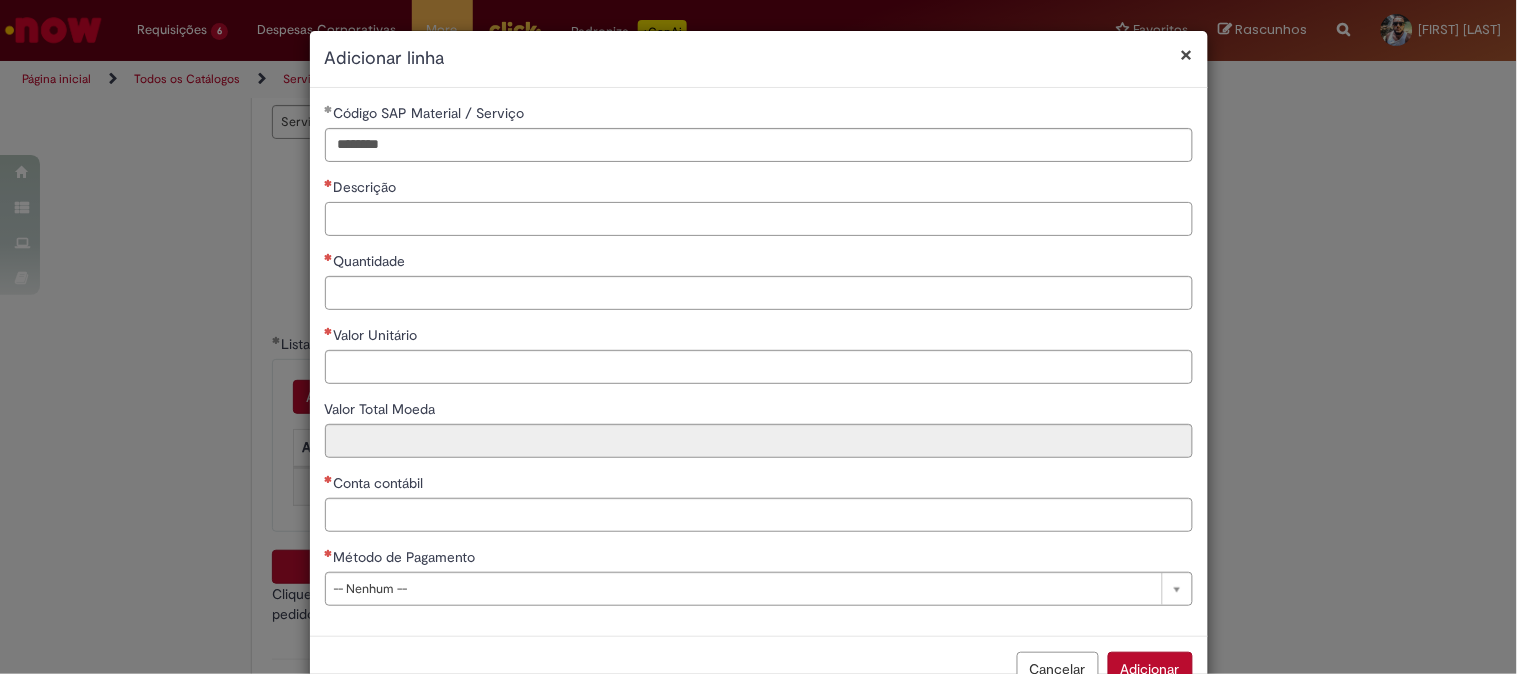 click on "Descrição" at bounding box center [759, 219] 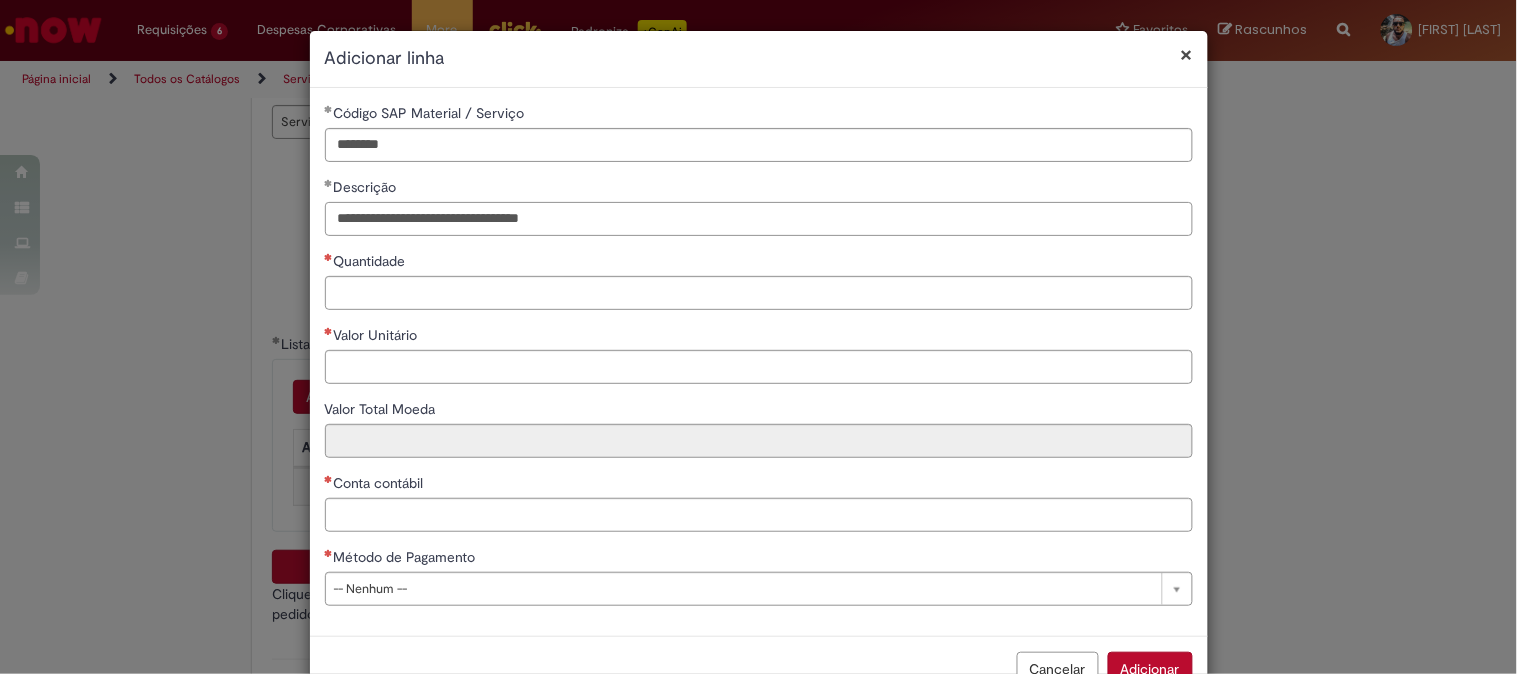 type on "**********" 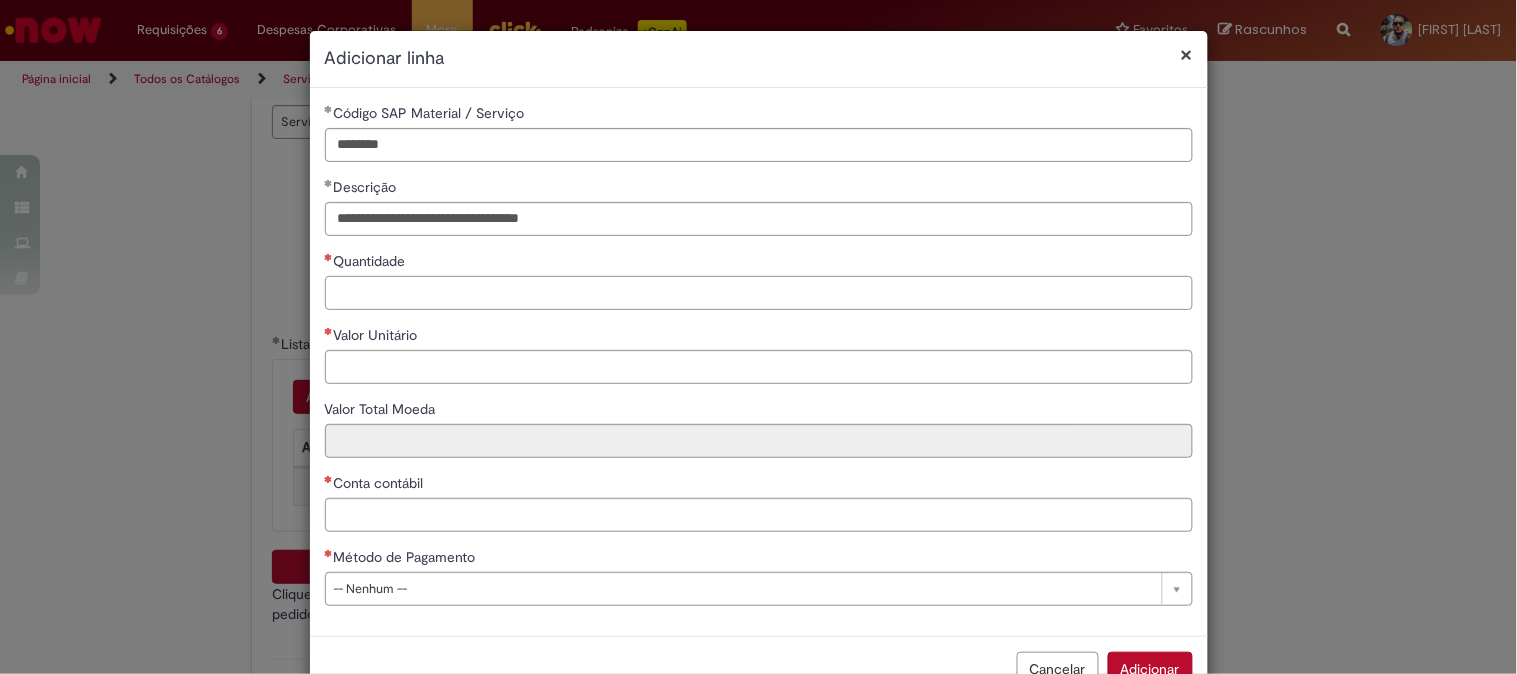 click on "Quantidade" at bounding box center (759, 293) 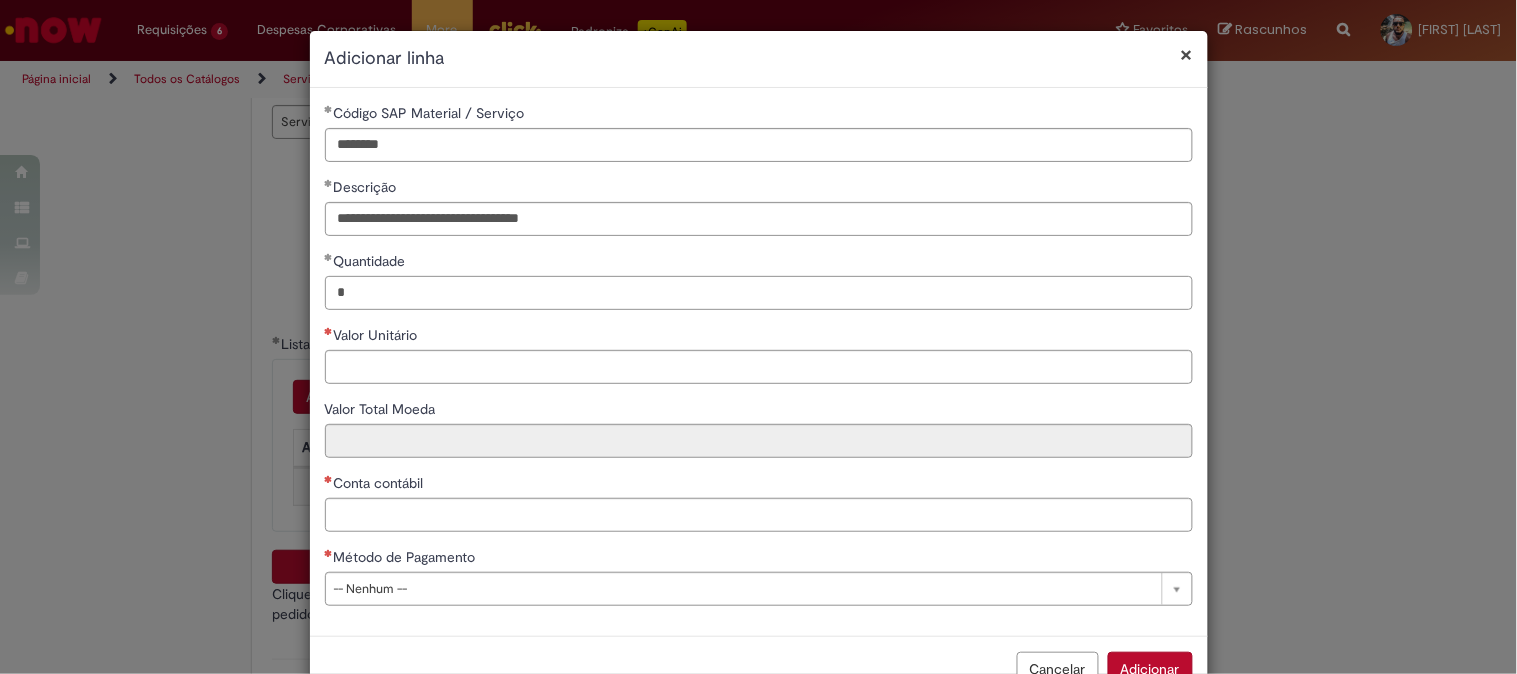 type on "*" 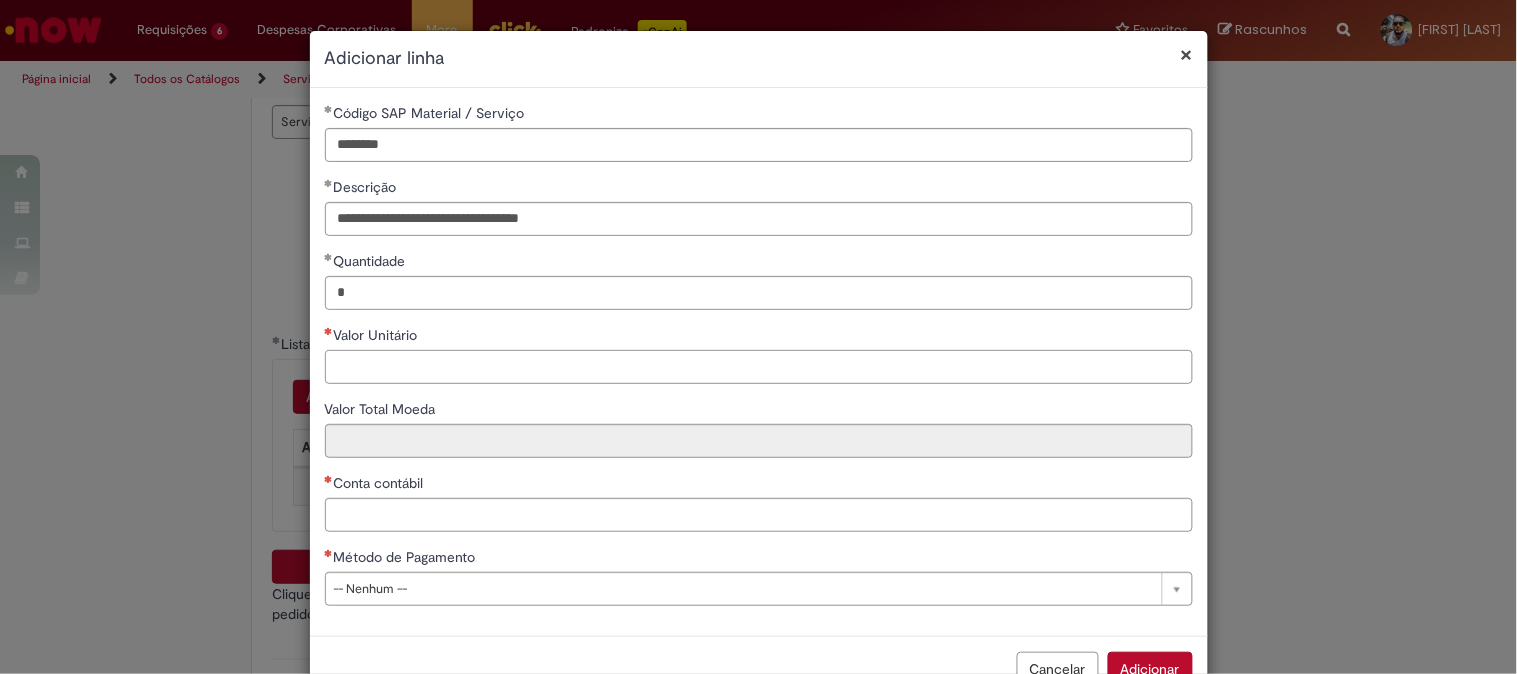 click on "Valor Unitário" at bounding box center [759, 367] 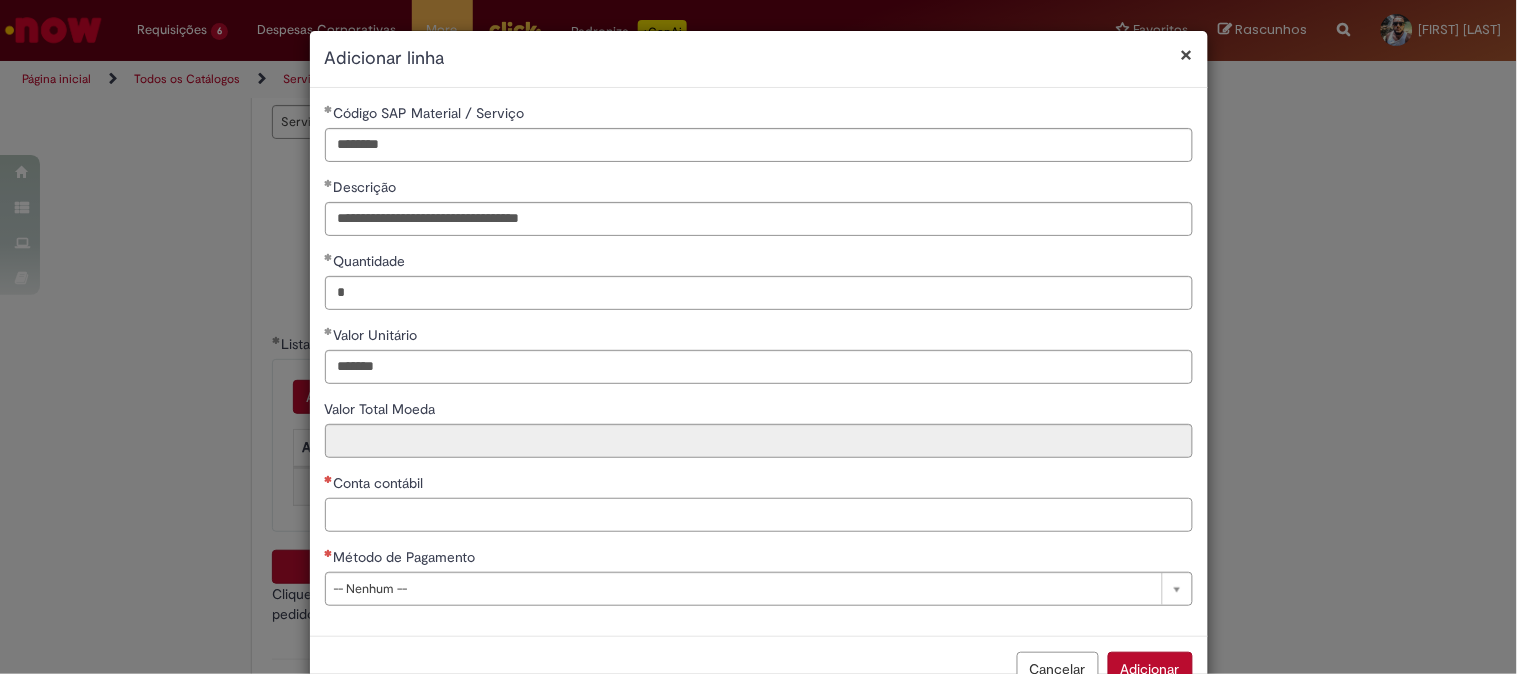 type on "********" 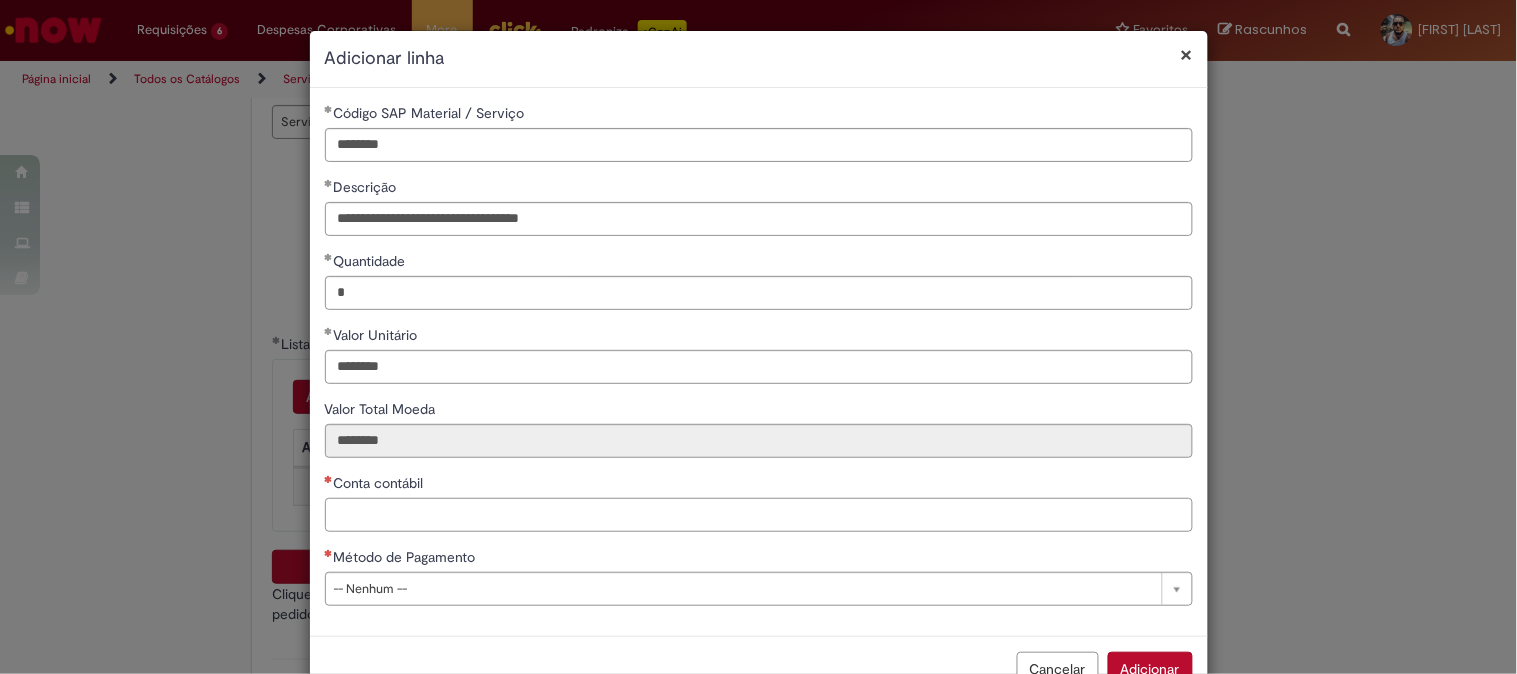 click on "Conta contábil" at bounding box center (759, 515) 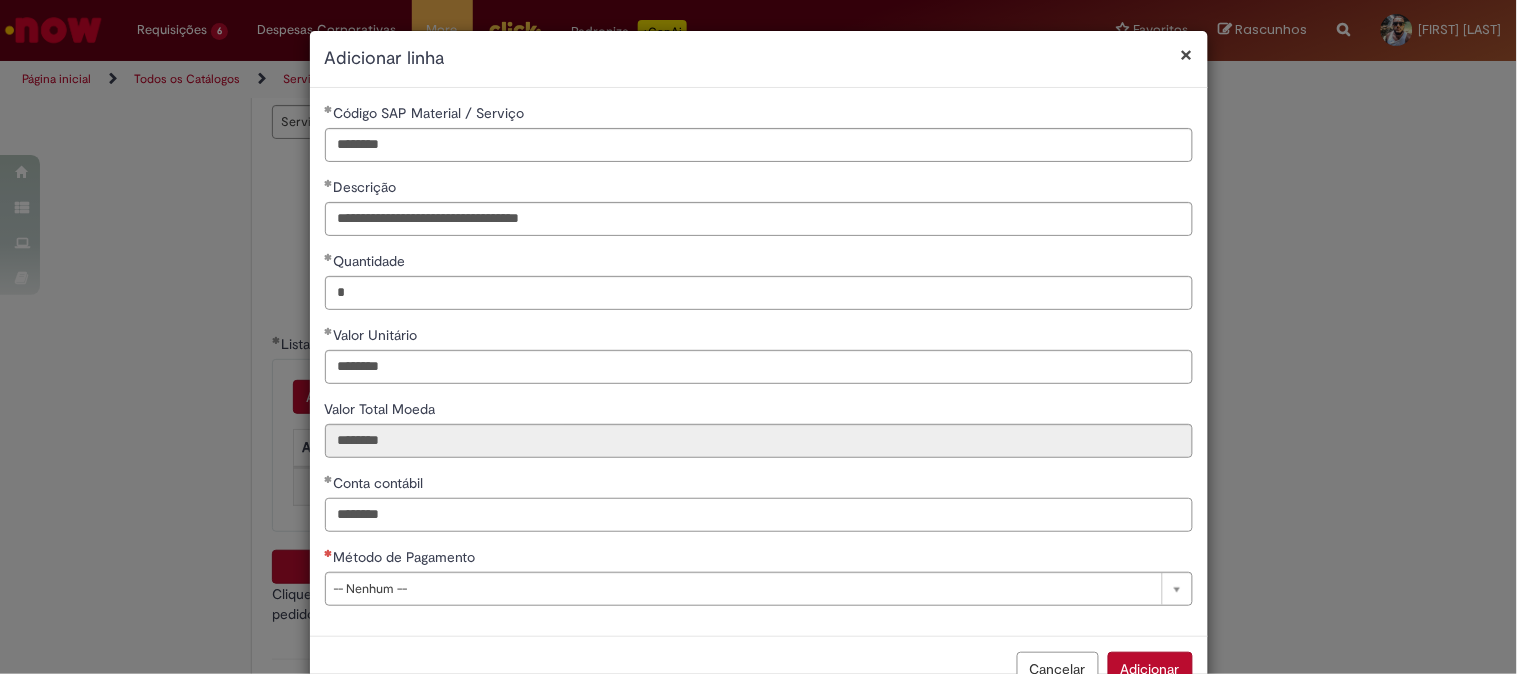 type on "********" 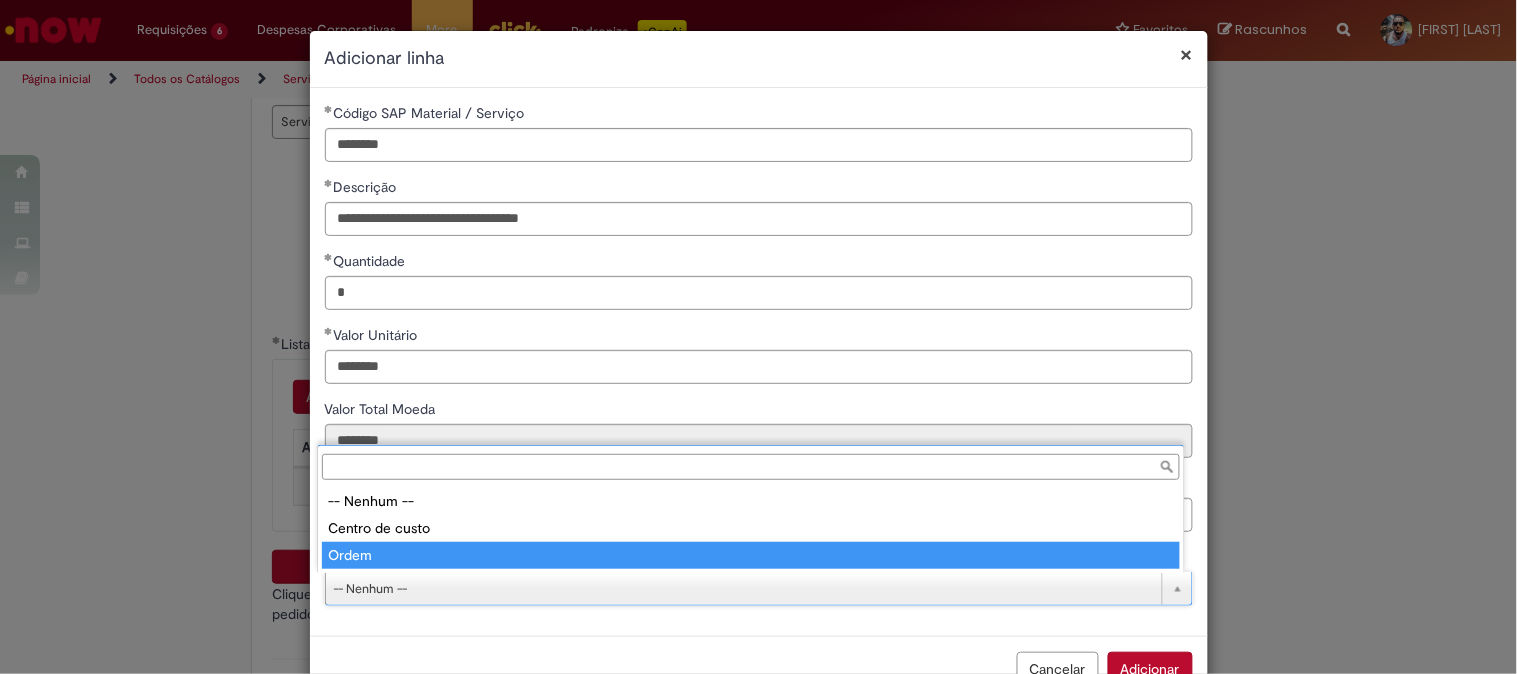 type on "*****" 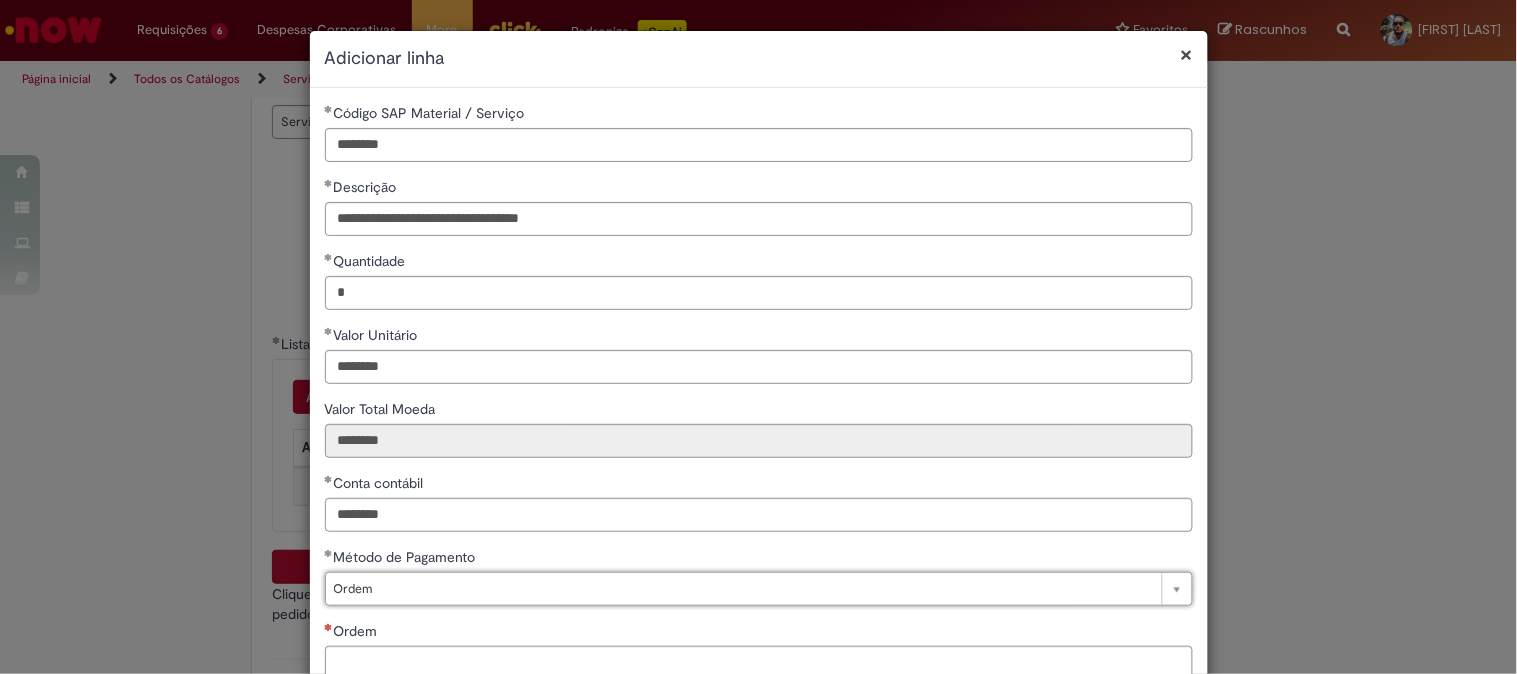 scroll, scrollTop: 132, scrollLeft: 0, axis: vertical 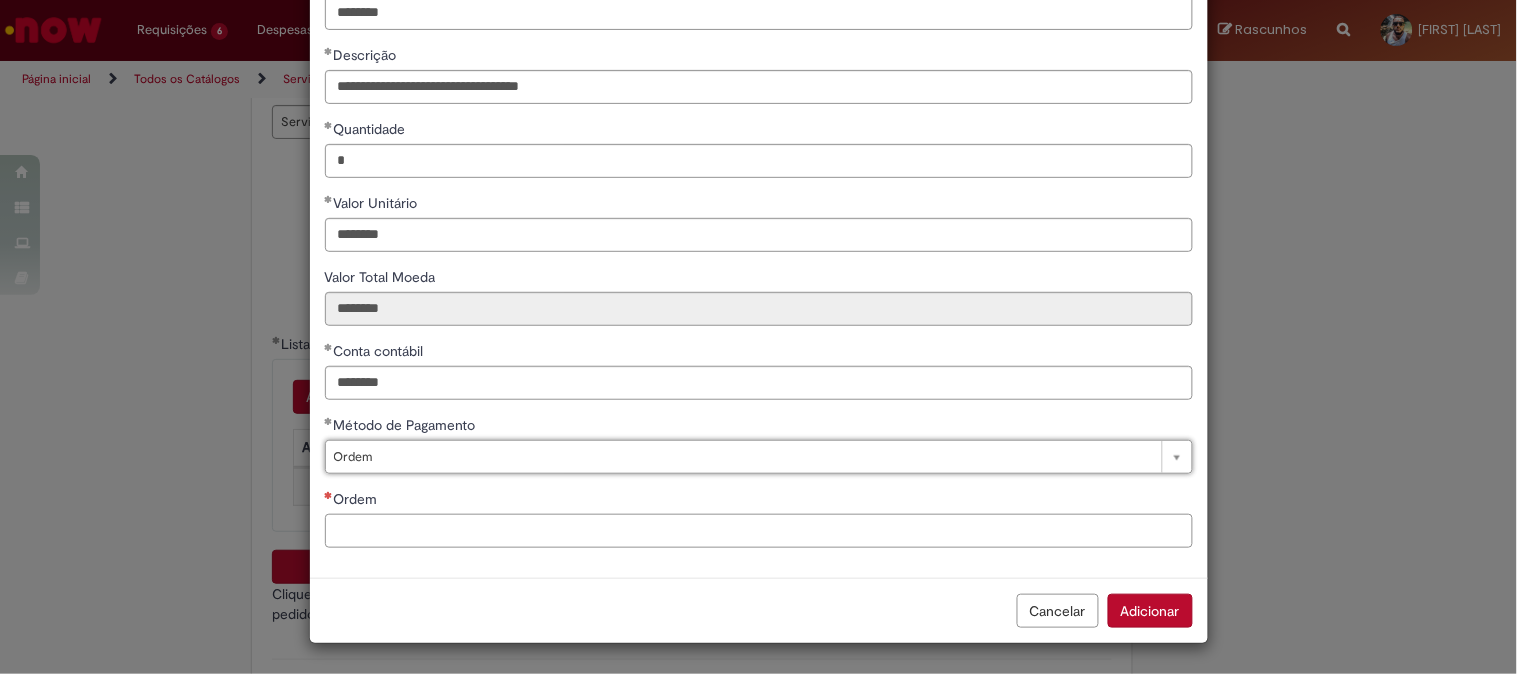 click on "Ordem" at bounding box center (759, 531) 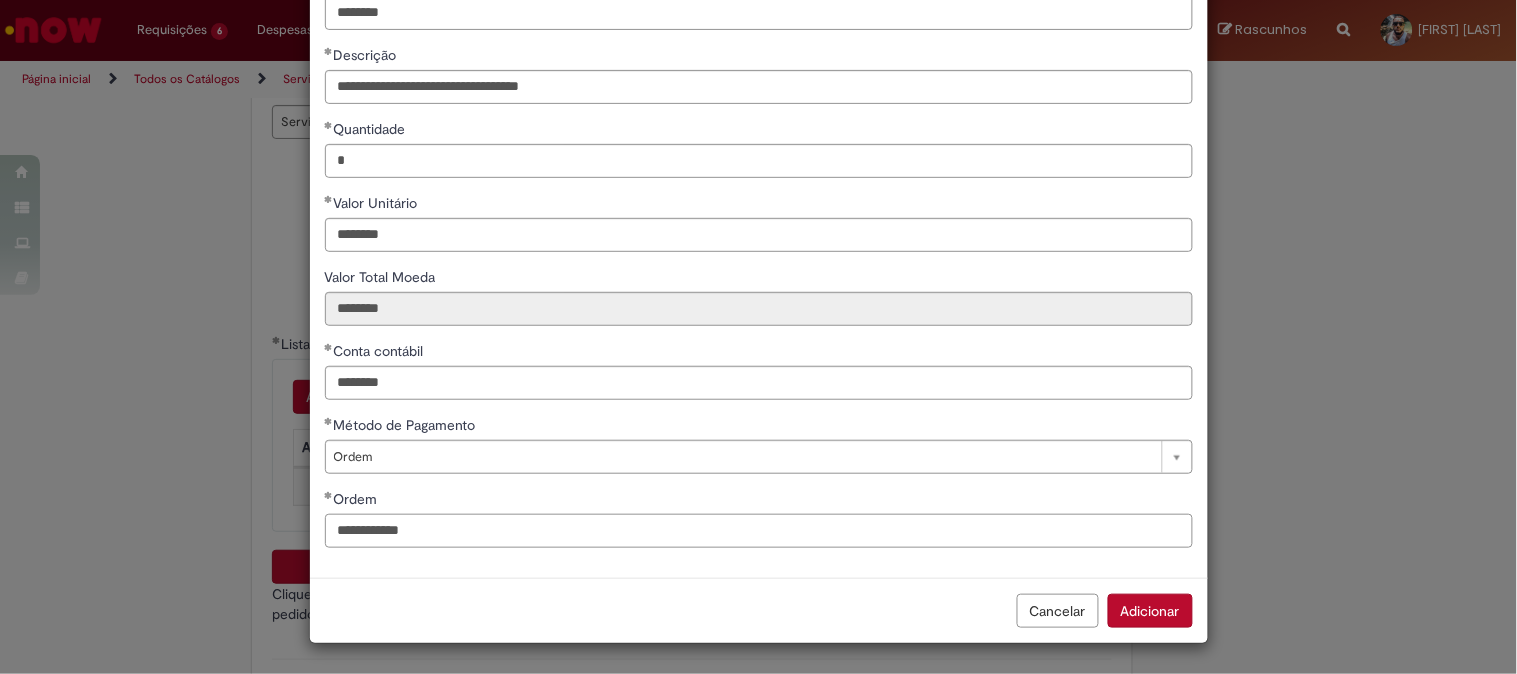 drag, startPoint x: 428, startPoint y: 533, endPoint x: 313, endPoint y: 526, distance: 115.212845 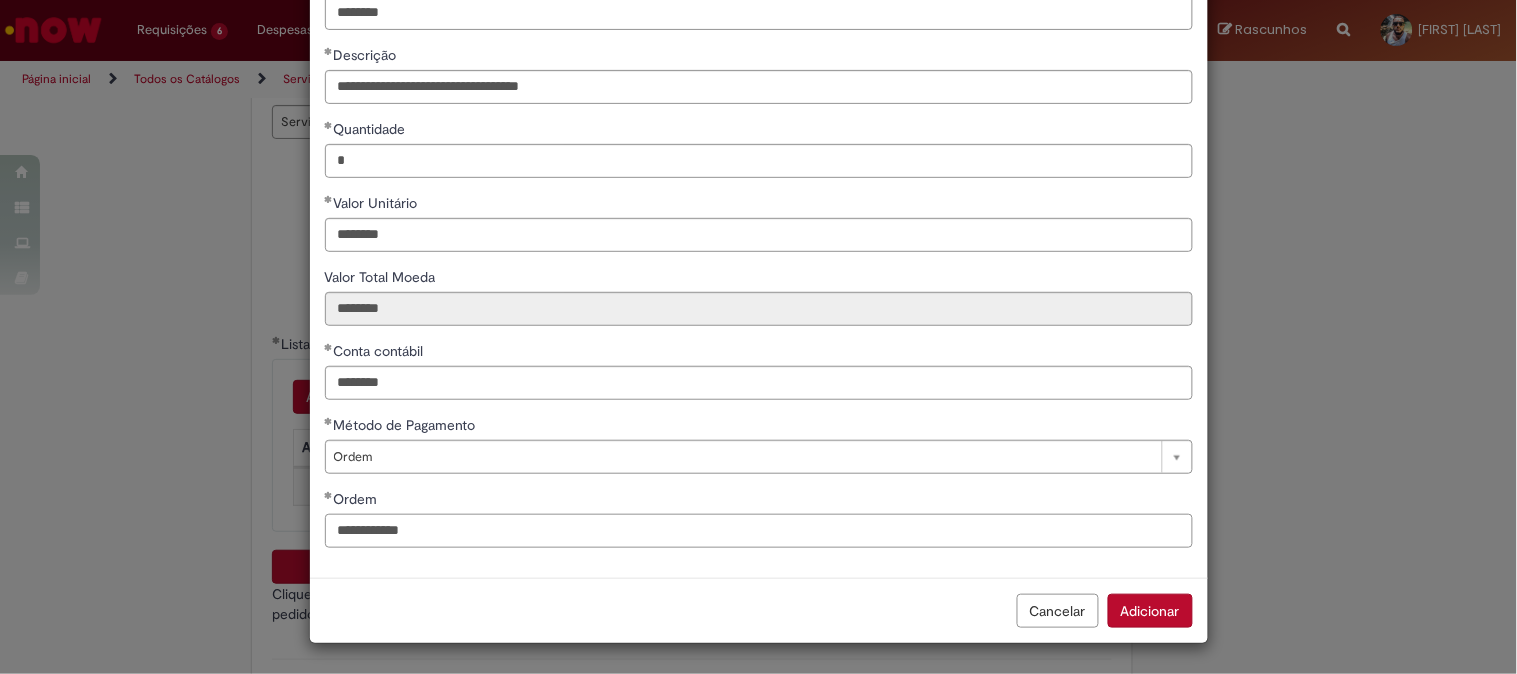 type on "**********" 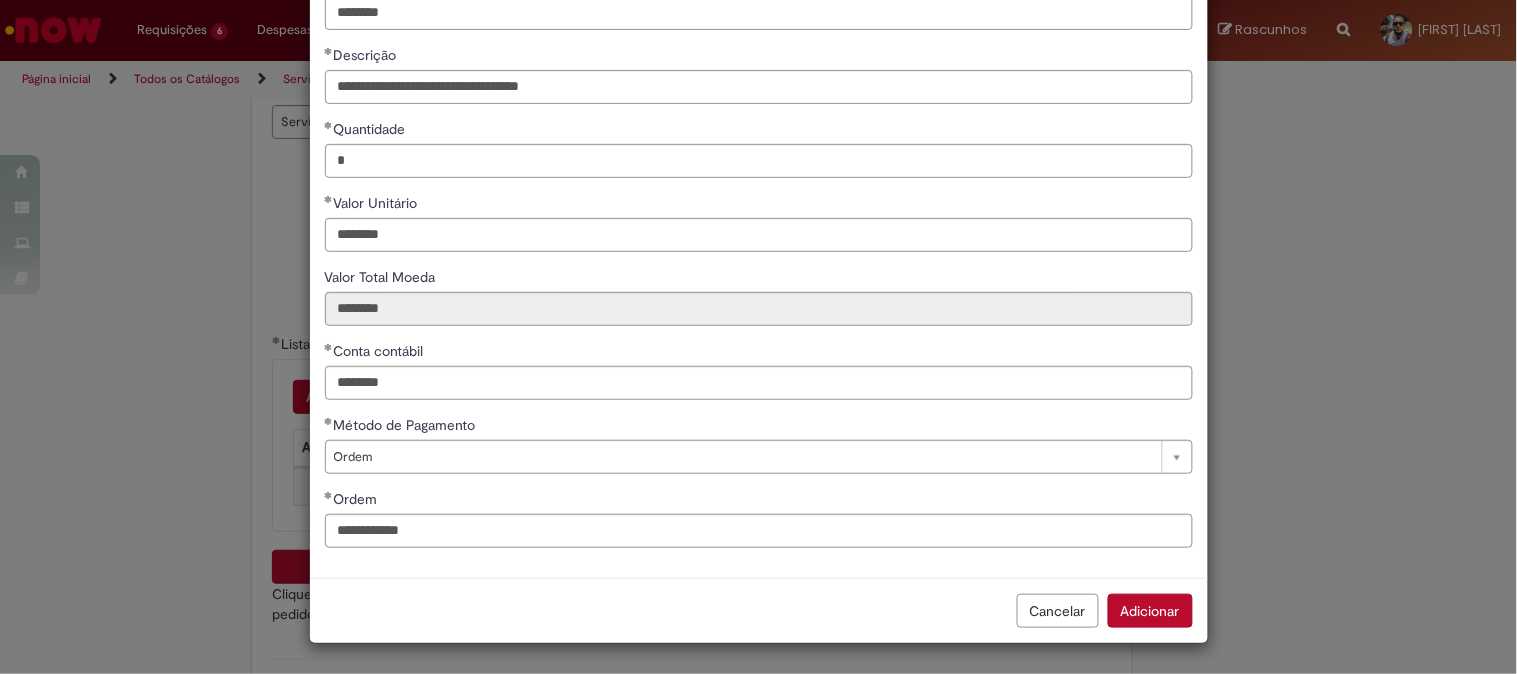 click on "Adicionar" at bounding box center (1150, 611) 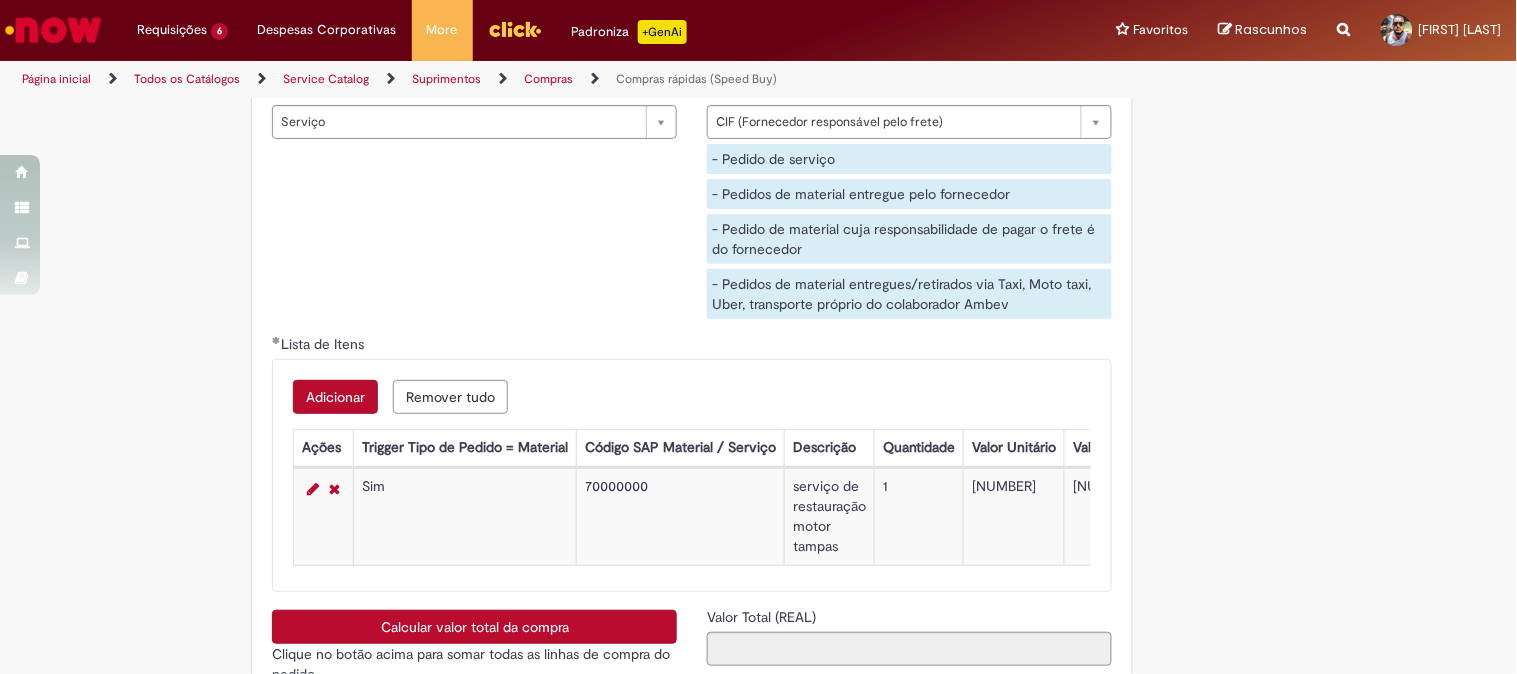scroll, scrollTop: 3333, scrollLeft: 0, axis: vertical 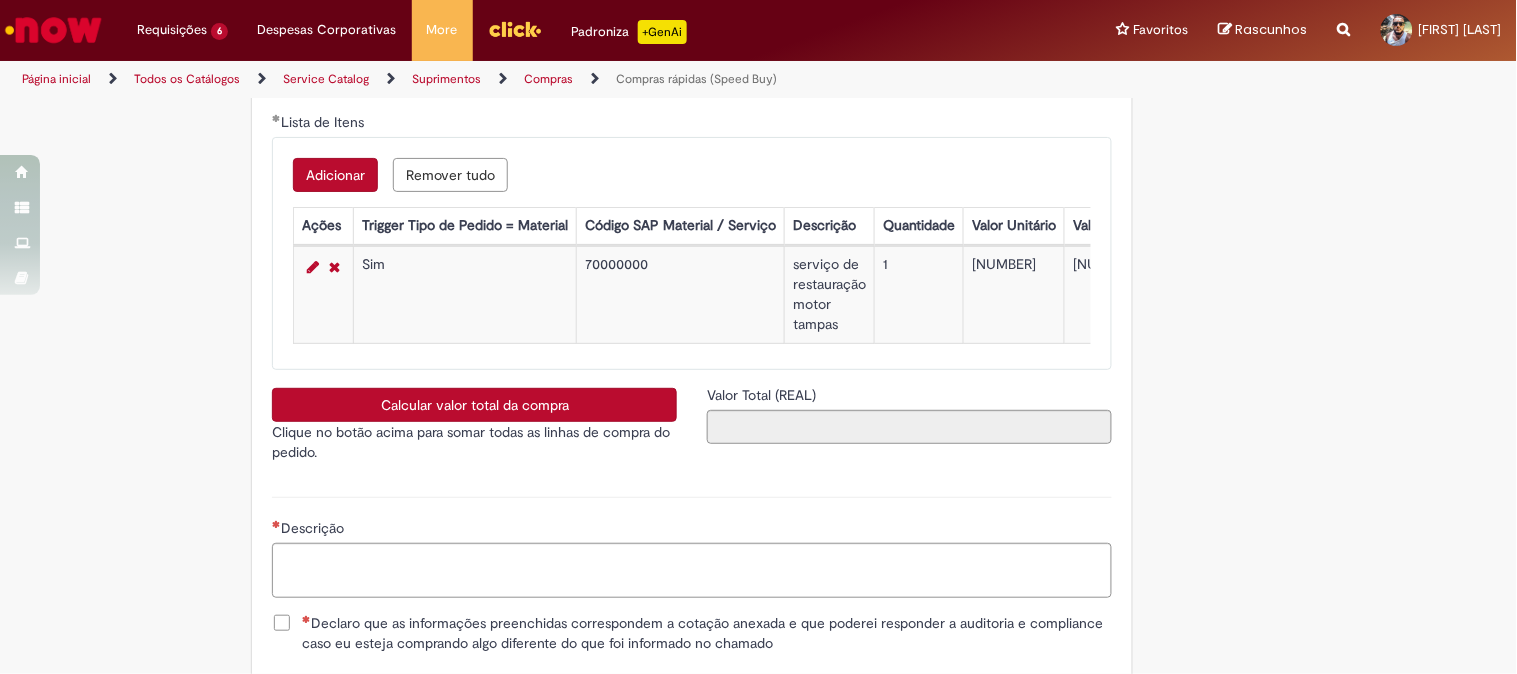 click on "Calcular valor total da compra" at bounding box center [474, 405] 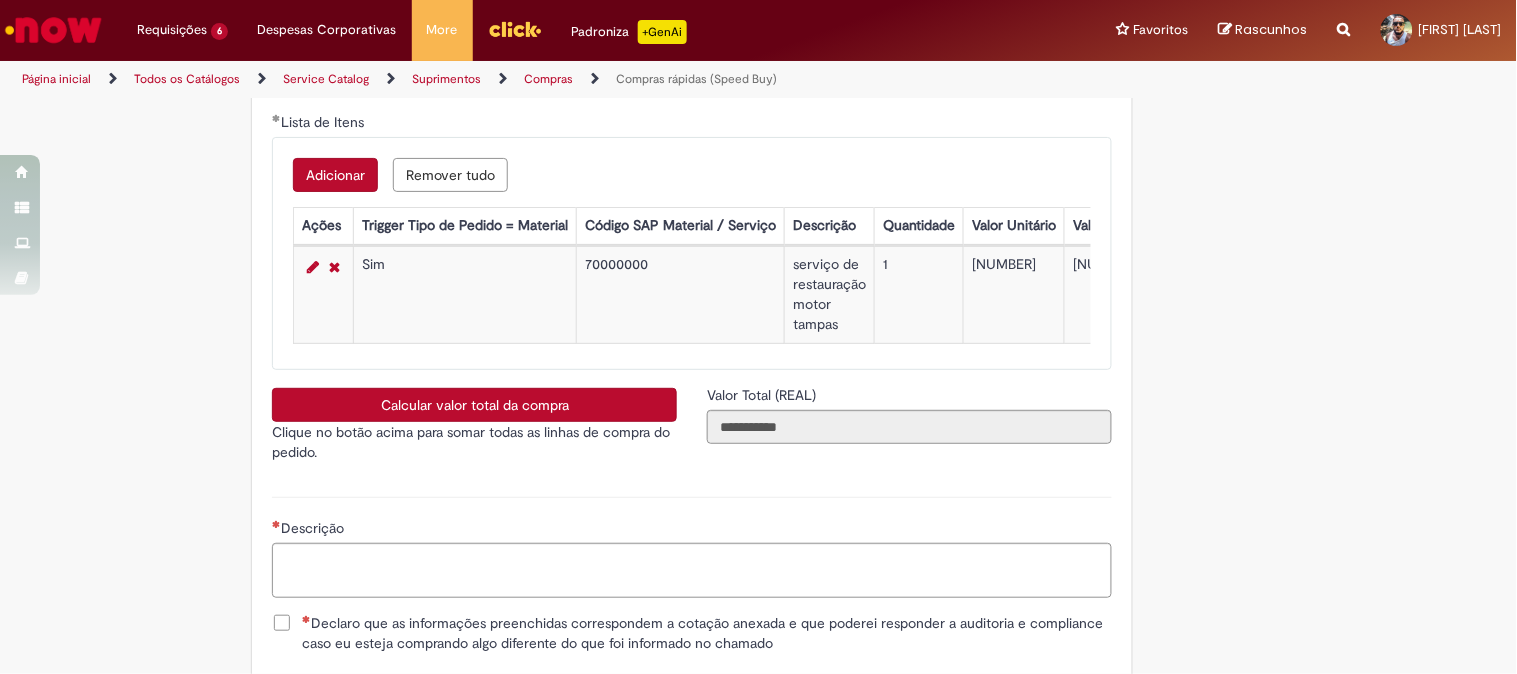 scroll, scrollTop: 3555, scrollLeft: 0, axis: vertical 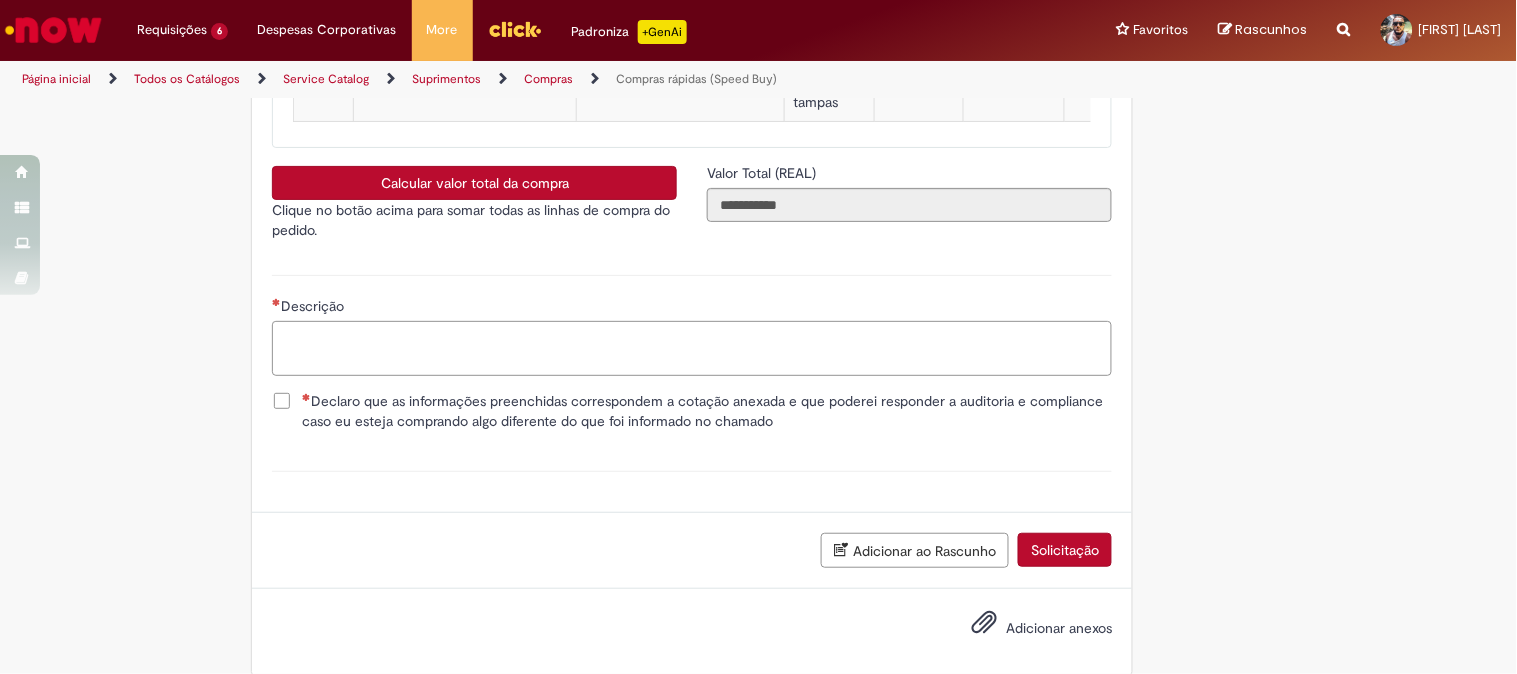 click on "Descrição" at bounding box center (692, 348) 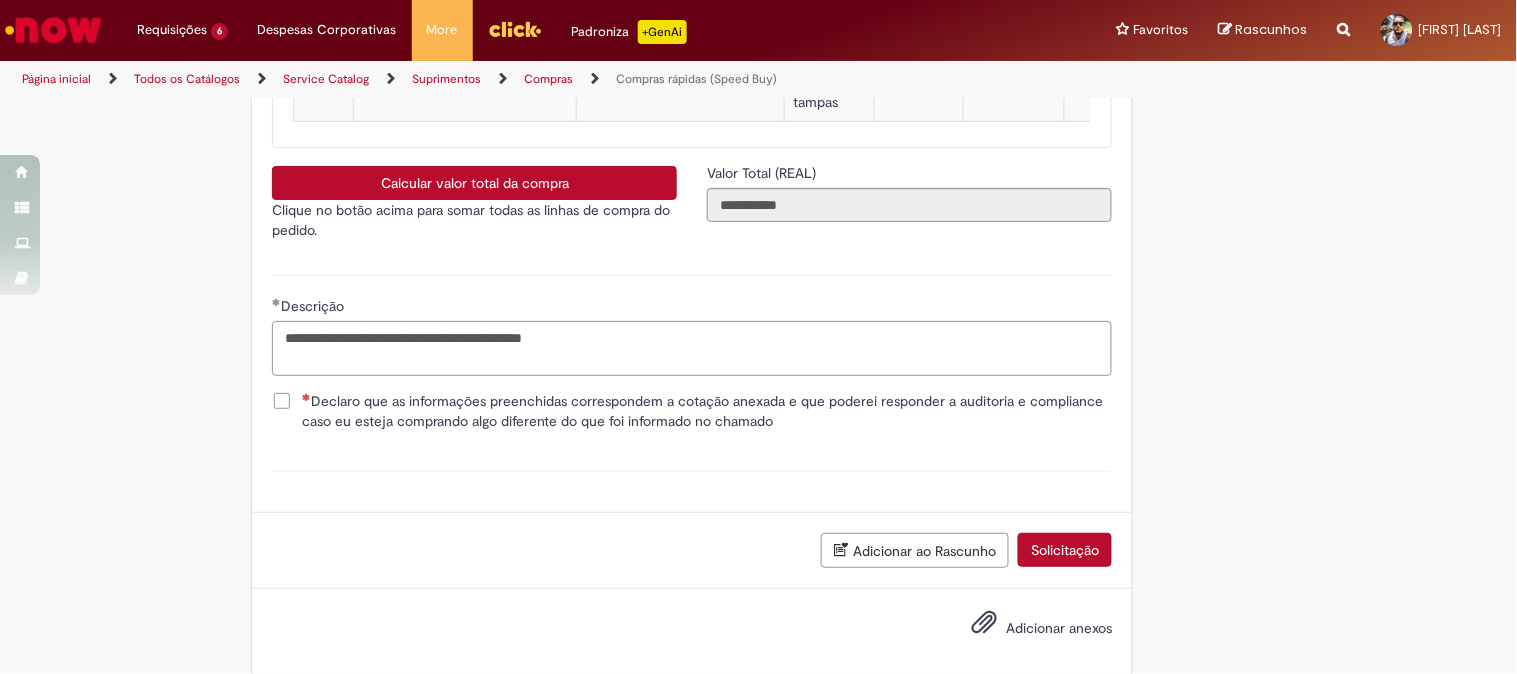 type on "**********" 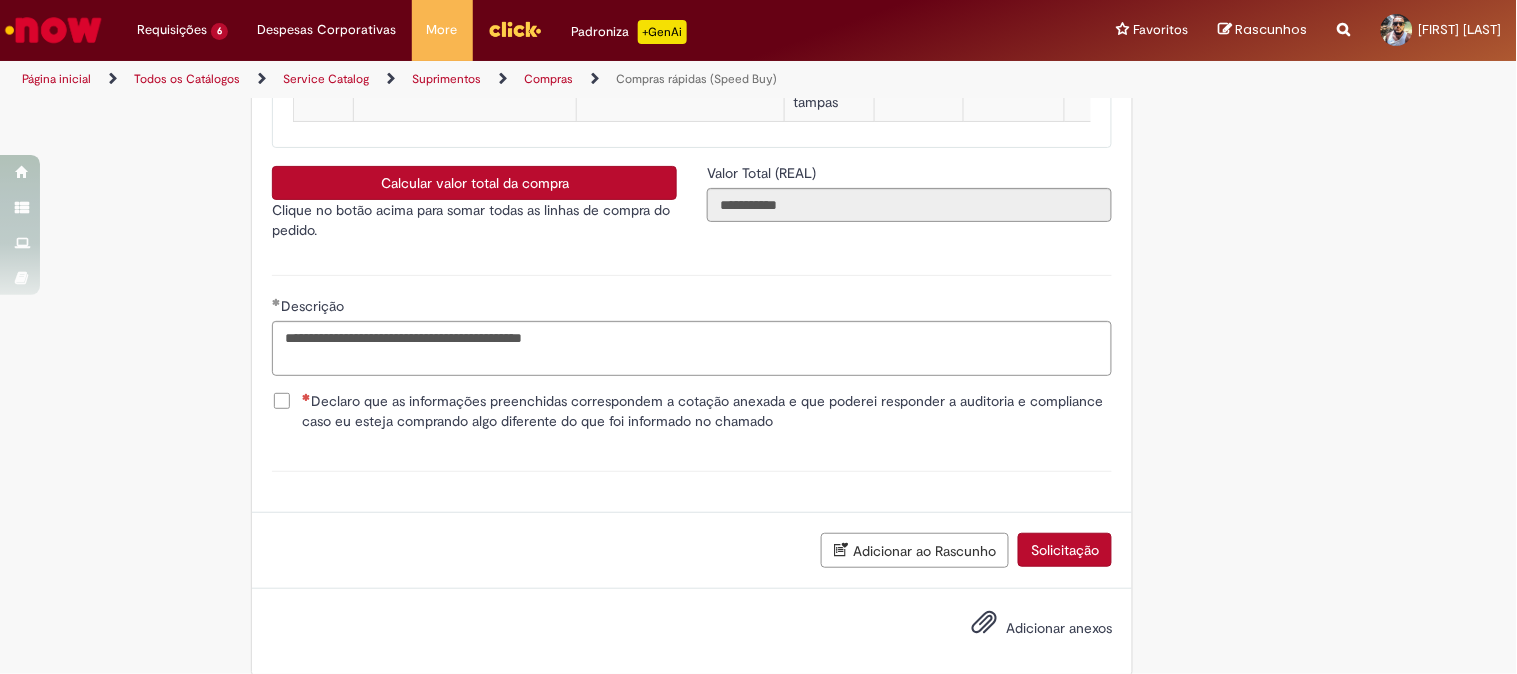click on "Declaro que as informações preenchidas correspondem a cotação anexada e que poderei responder a auditoria e compliance caso eu esteja comprando algo diferente do que foi informado no chamado" at bounding box center [707, 411] 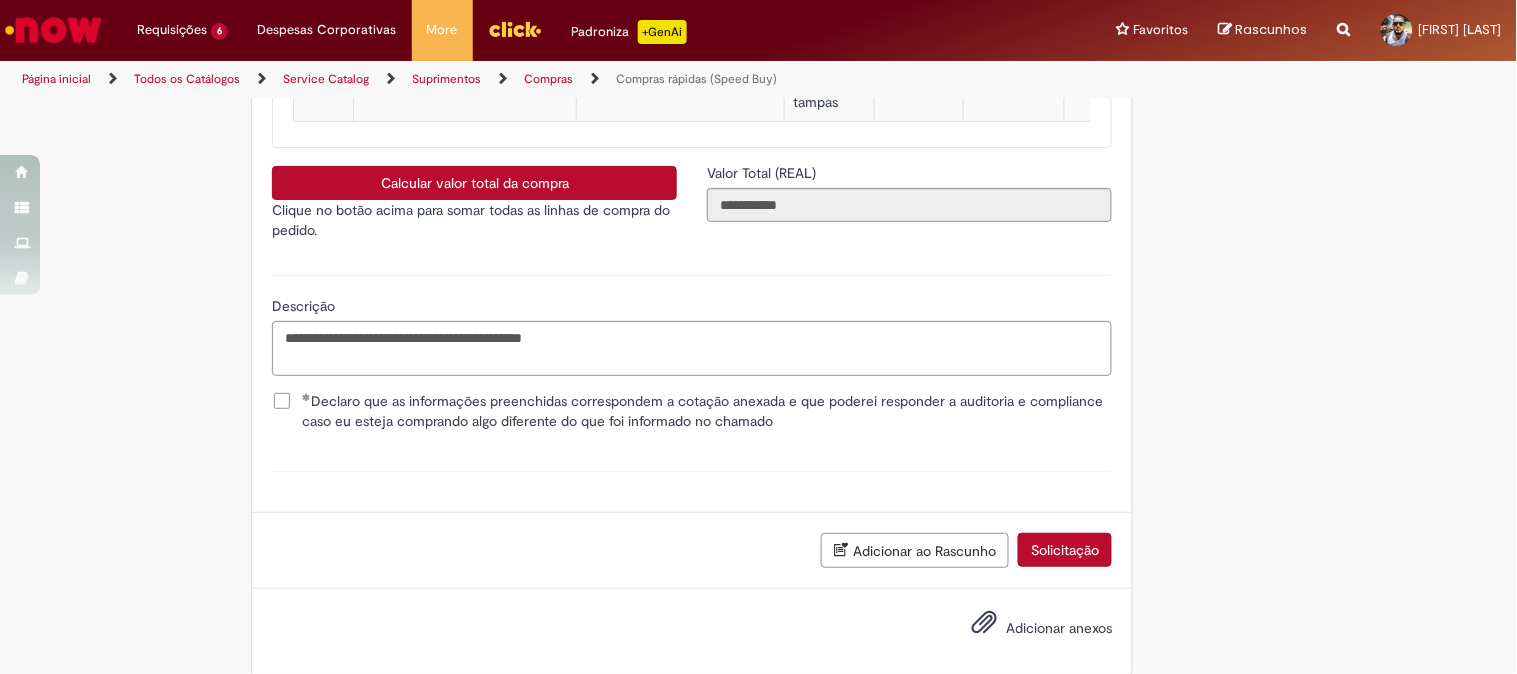 scroll, scrollTop: 3626, scrollLeft: 0, axis: vertical 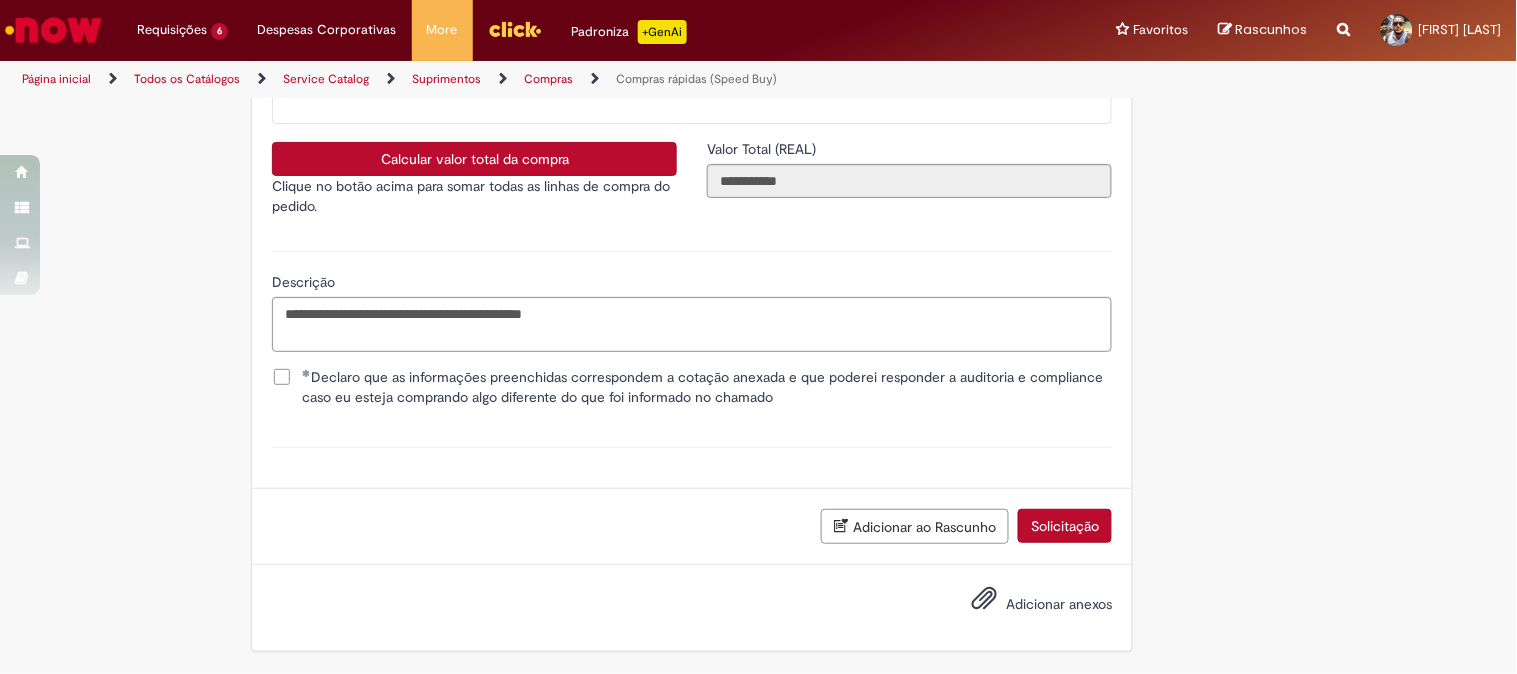 click on "Adicionar anexos" at bounding box center (1059, 604) 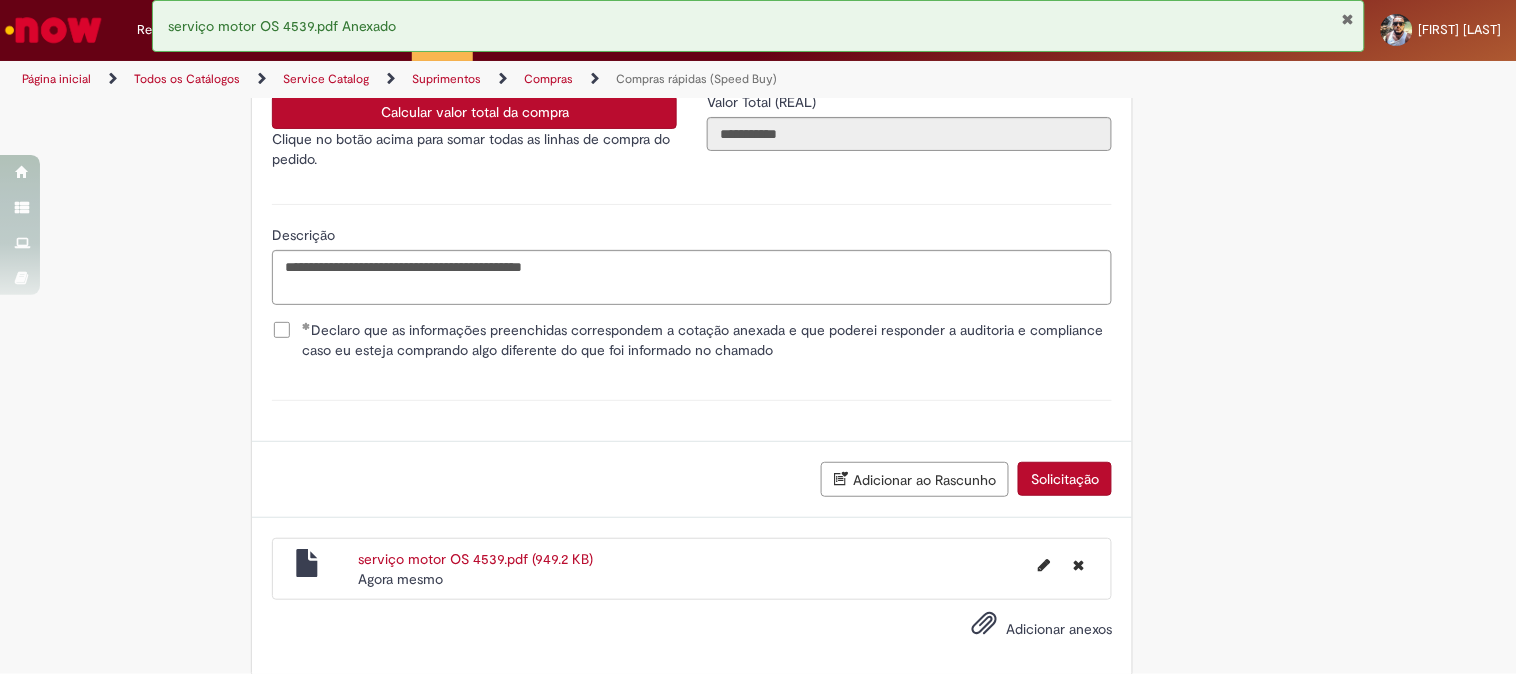 scroll, scrollTop: 3698, scrollLeft: 0, axis: vertical 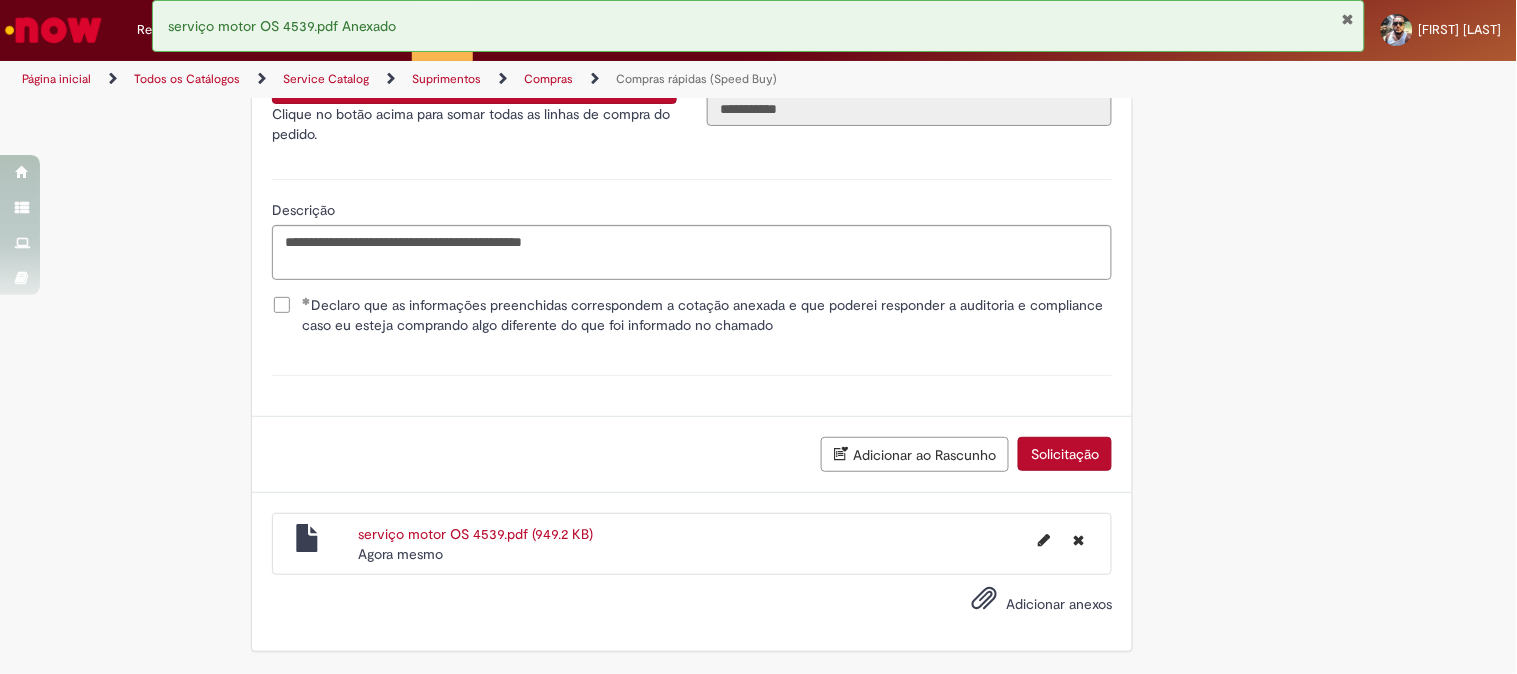 click on "Solicitação" at bounding box center (1065, 454) 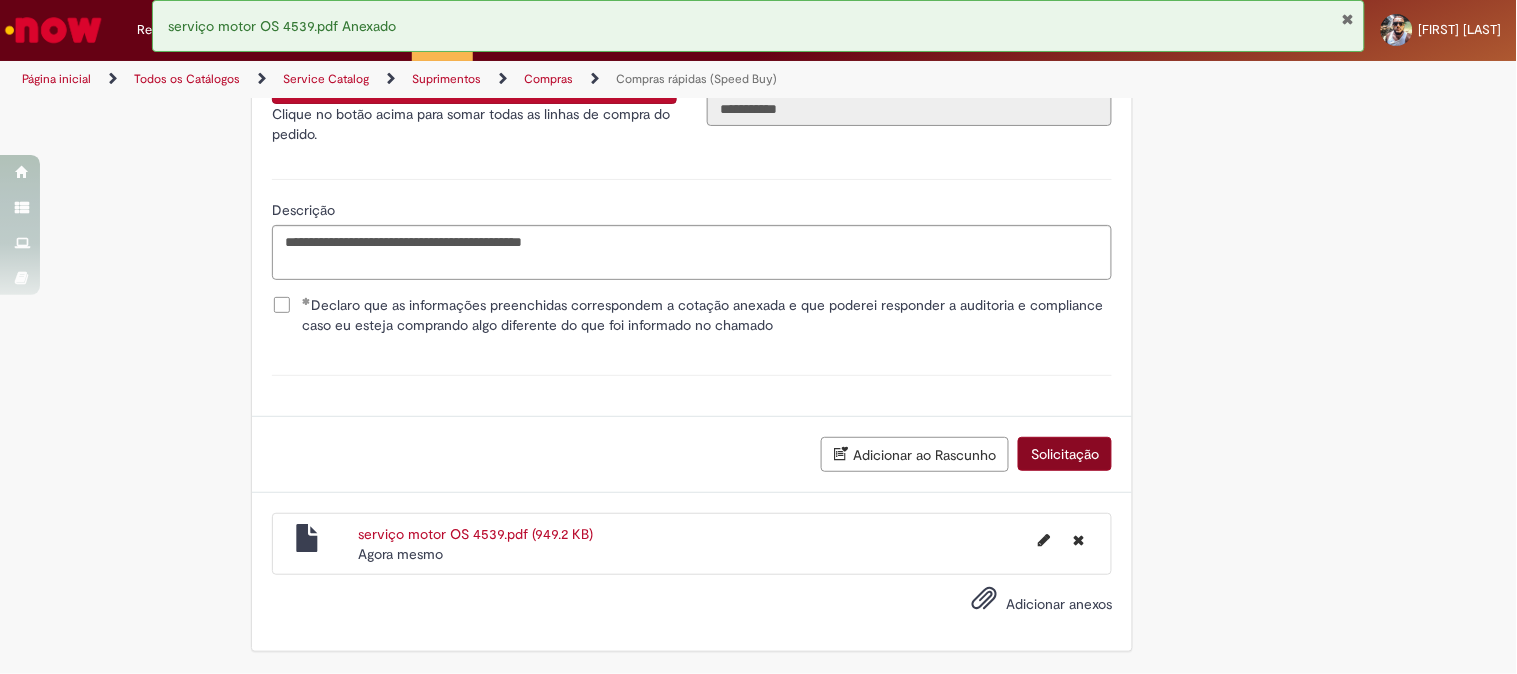 scroll, scrollTop: 2280, scrollLeft: 0, axis: vertical 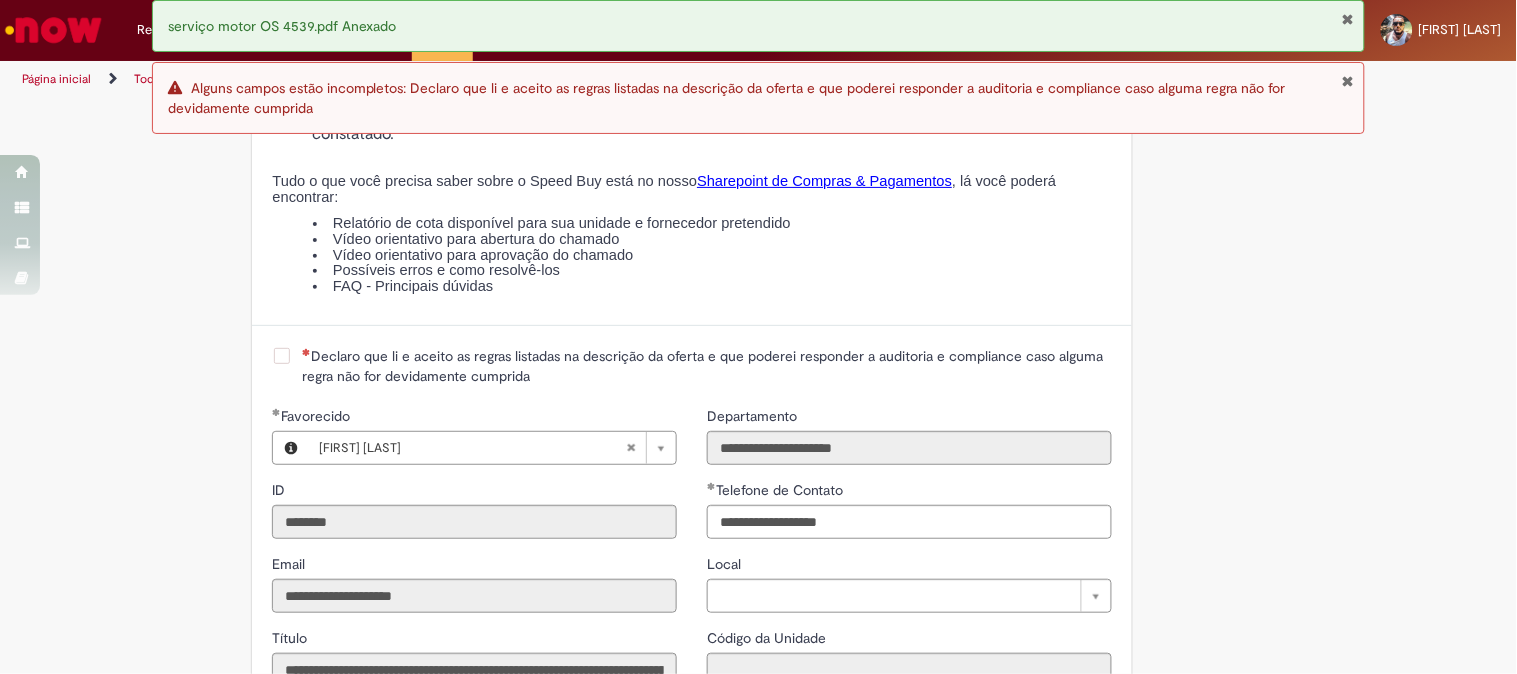 click on "Declaro que li e aceito as regras listadas na descrição da oferta e que poderei responder a auditoria e compliance caso alguma regra não for devidamente cumprida" at bounding box center [707, 366] 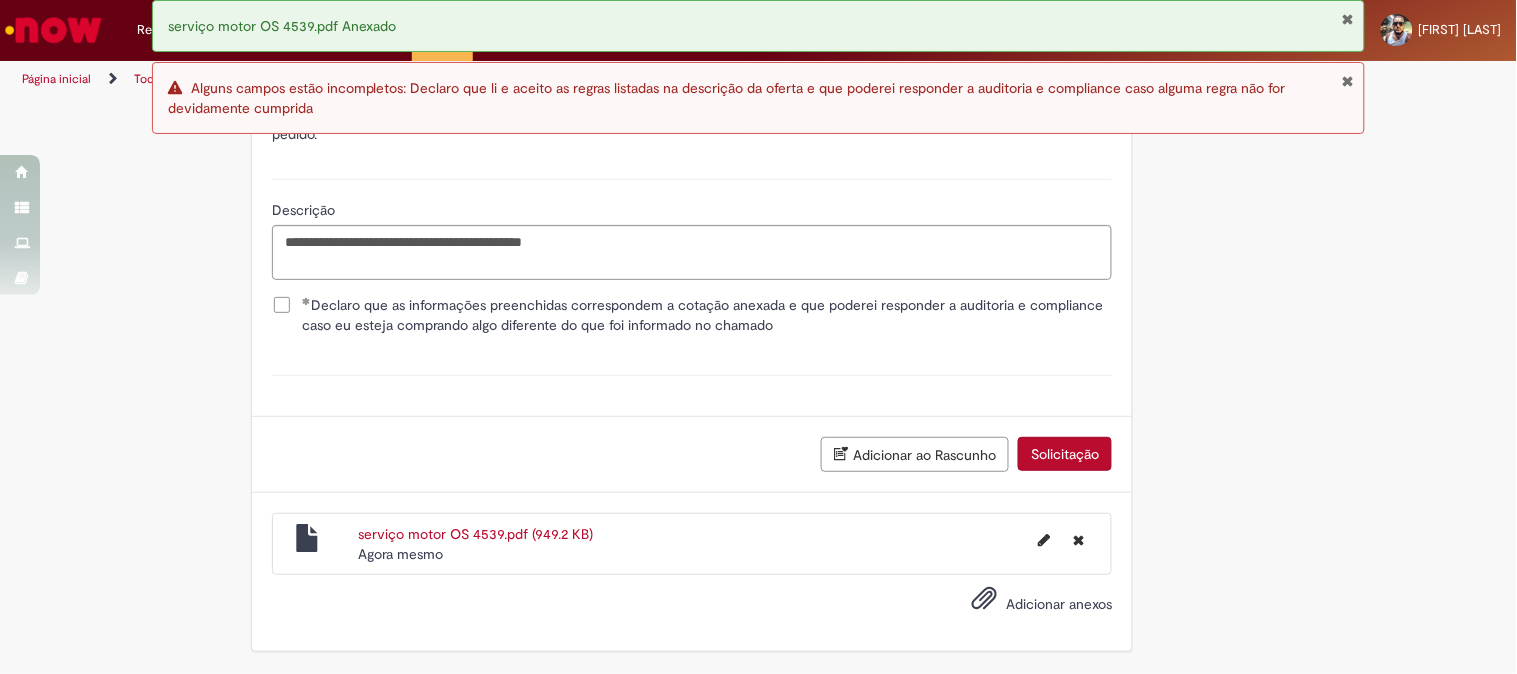 click on "Solicitação" at bounding box center [1065, 454] 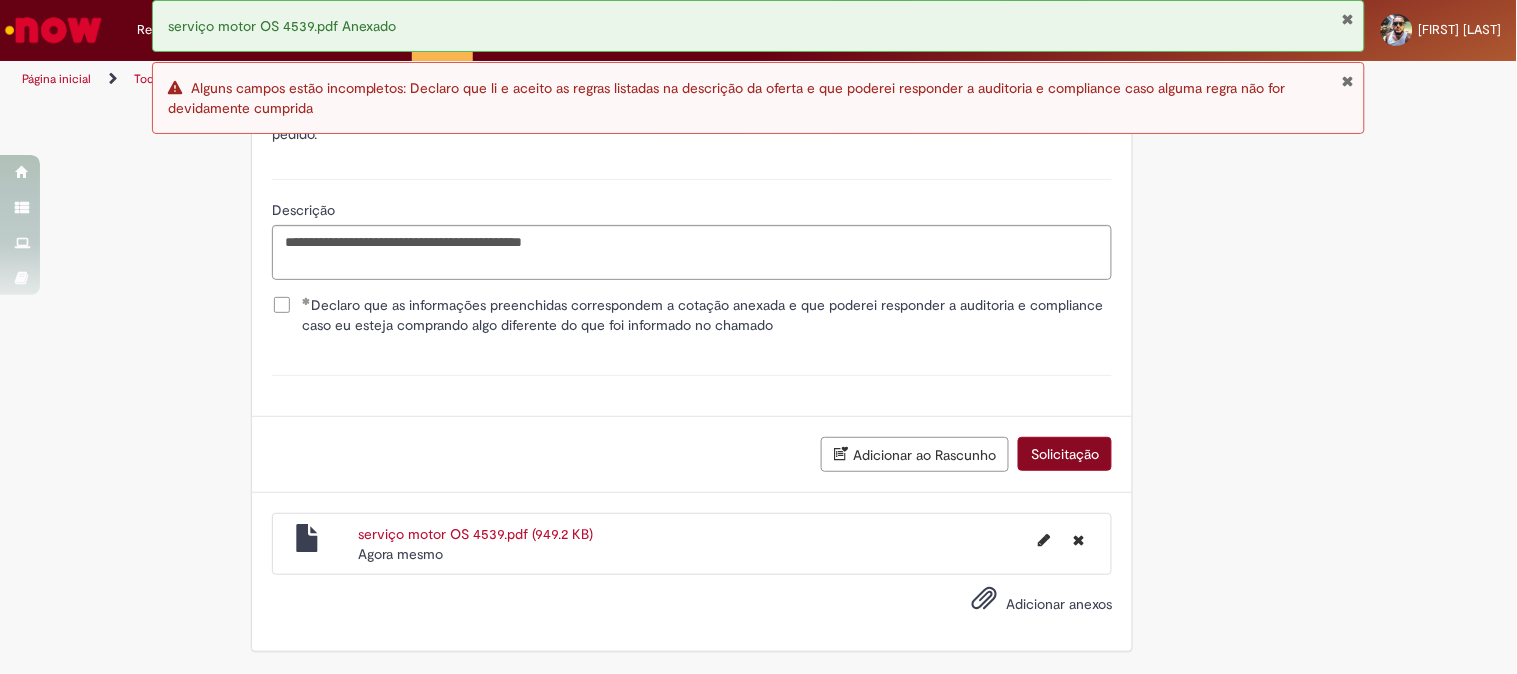 scroll, scrollTop: 3652, scrollLeft: 0, axis: vertical 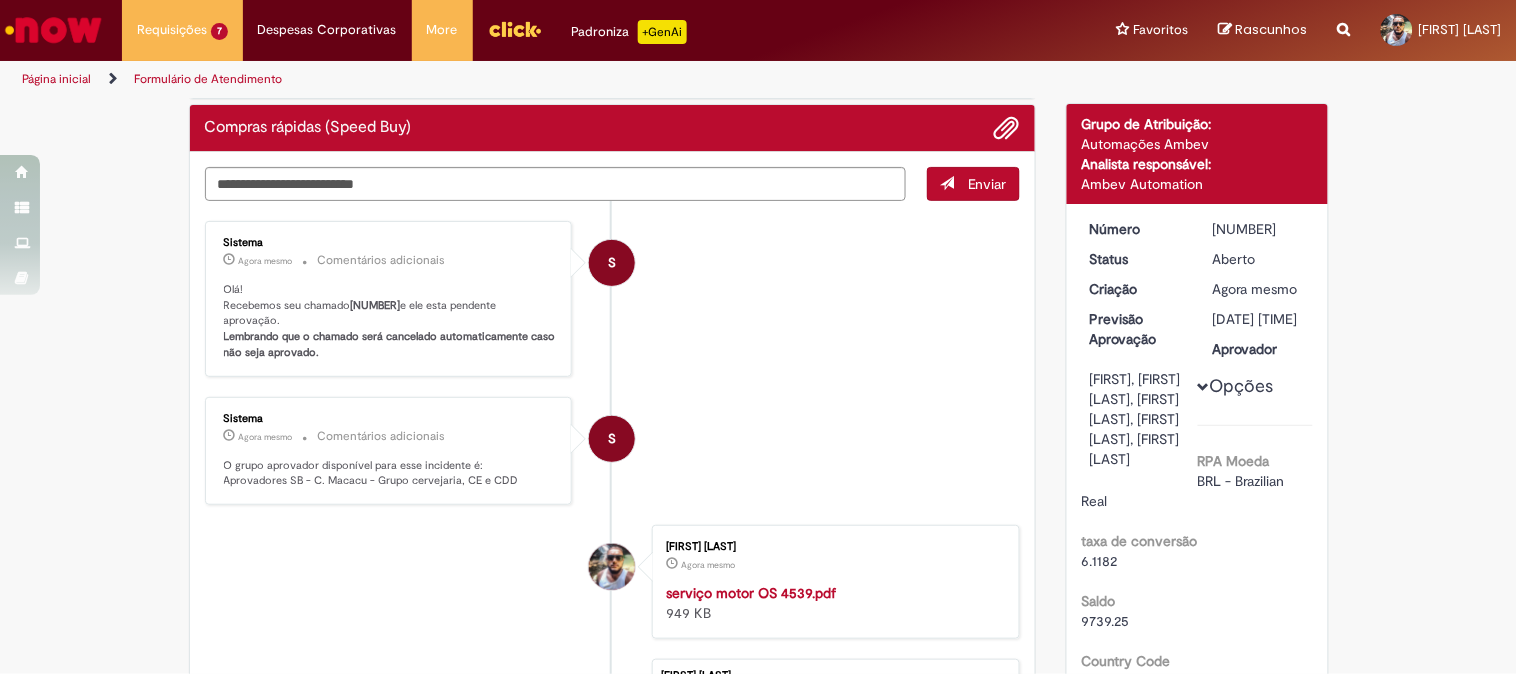 drag, startPoint x: 1273, startPoint y: 228, endPoint x: 1205, endPoint y: 228, distance: 68 